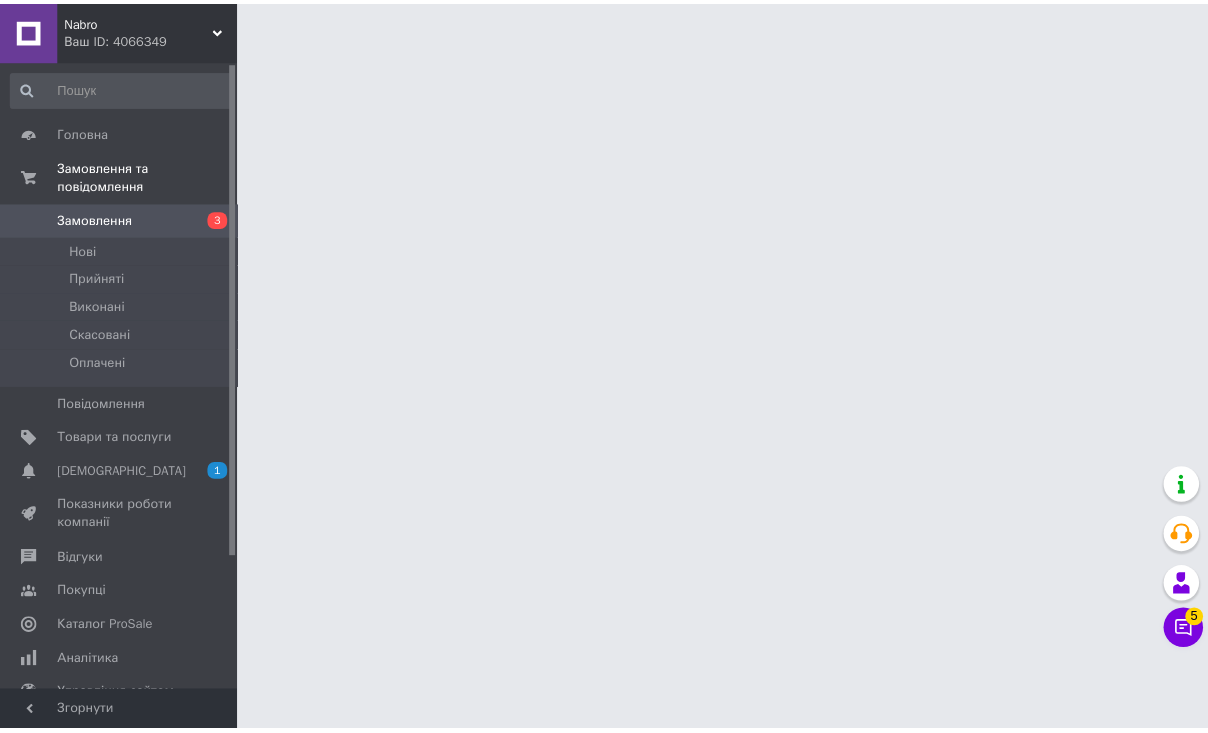 scroll, scrollTop: 0, scrollLeft: 0, axis: both 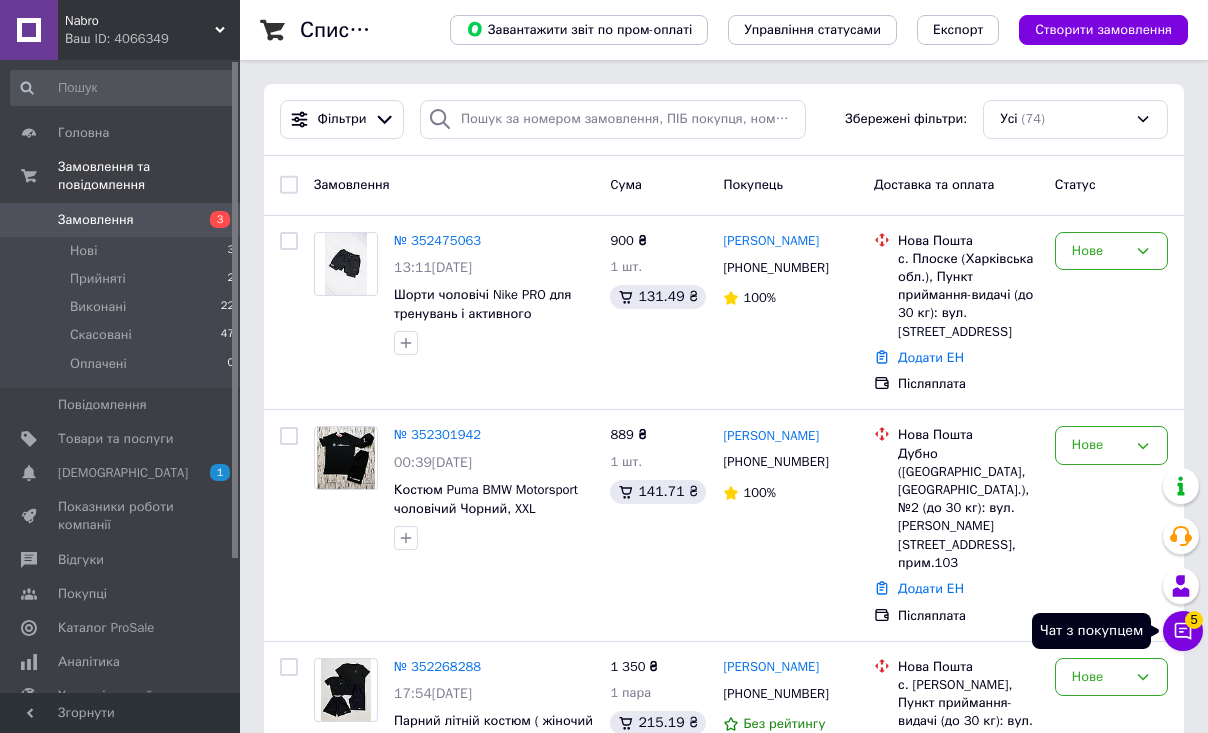 click 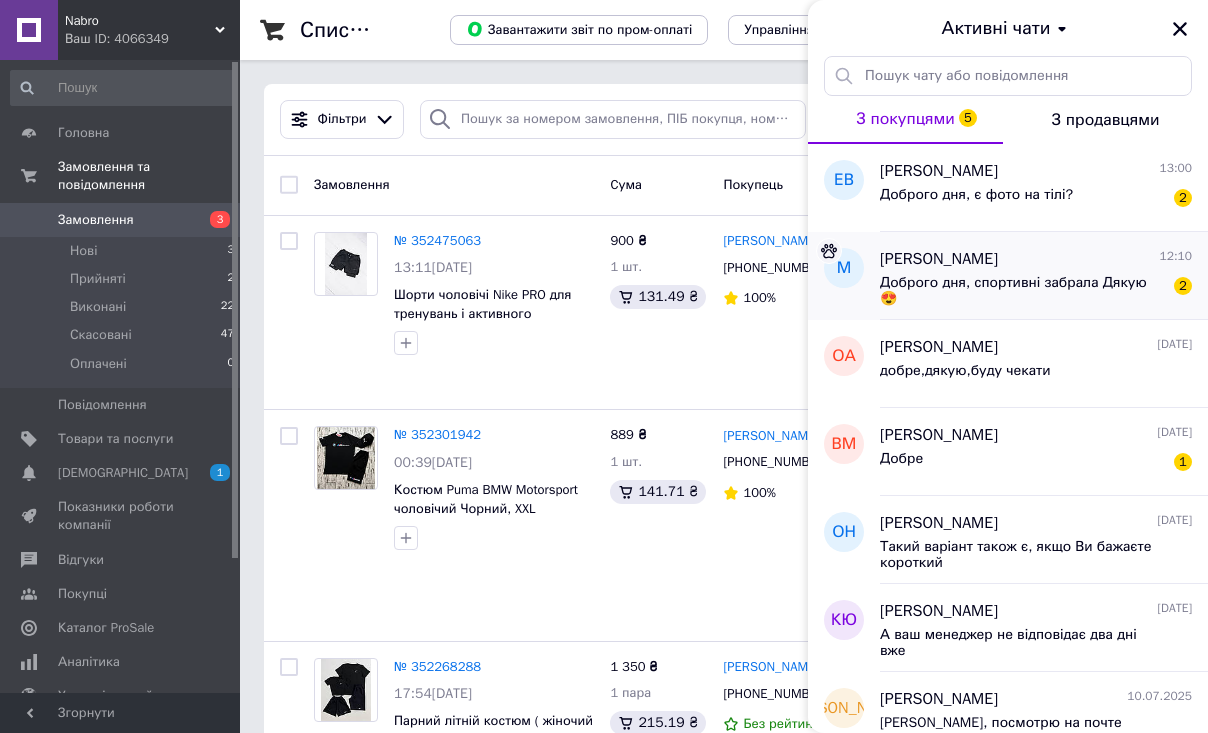 click on "Доброго дня, спортивні забрала
Дякую 😍" at bounding box center (1022, 291) 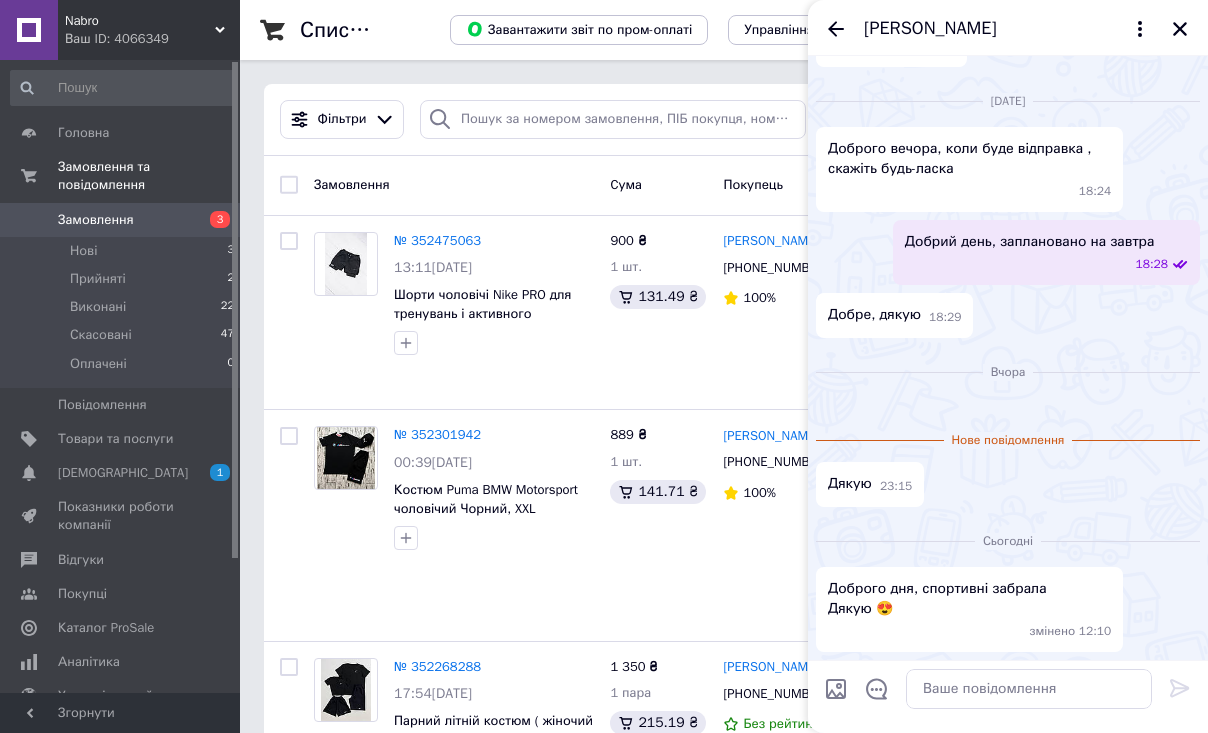 scroll, scrollTop: 2267, scrollLeft: 0, axis: vertical 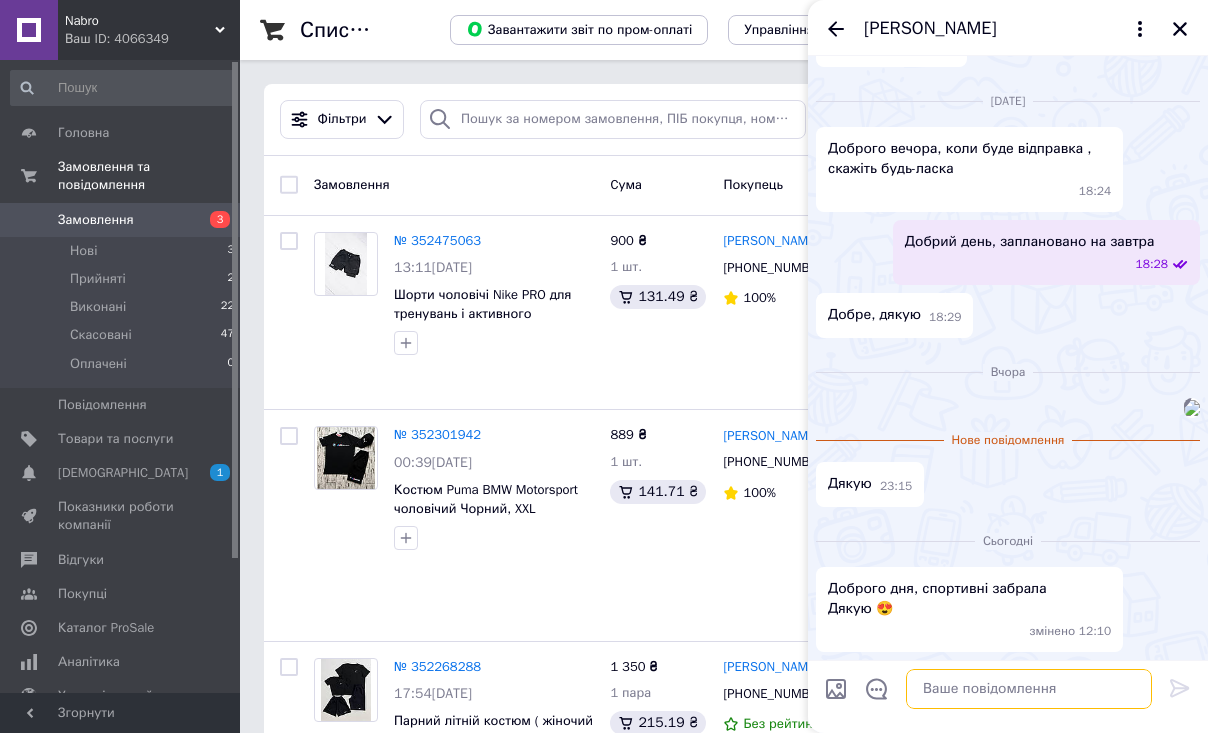 click at bounding box center [1029, 689] 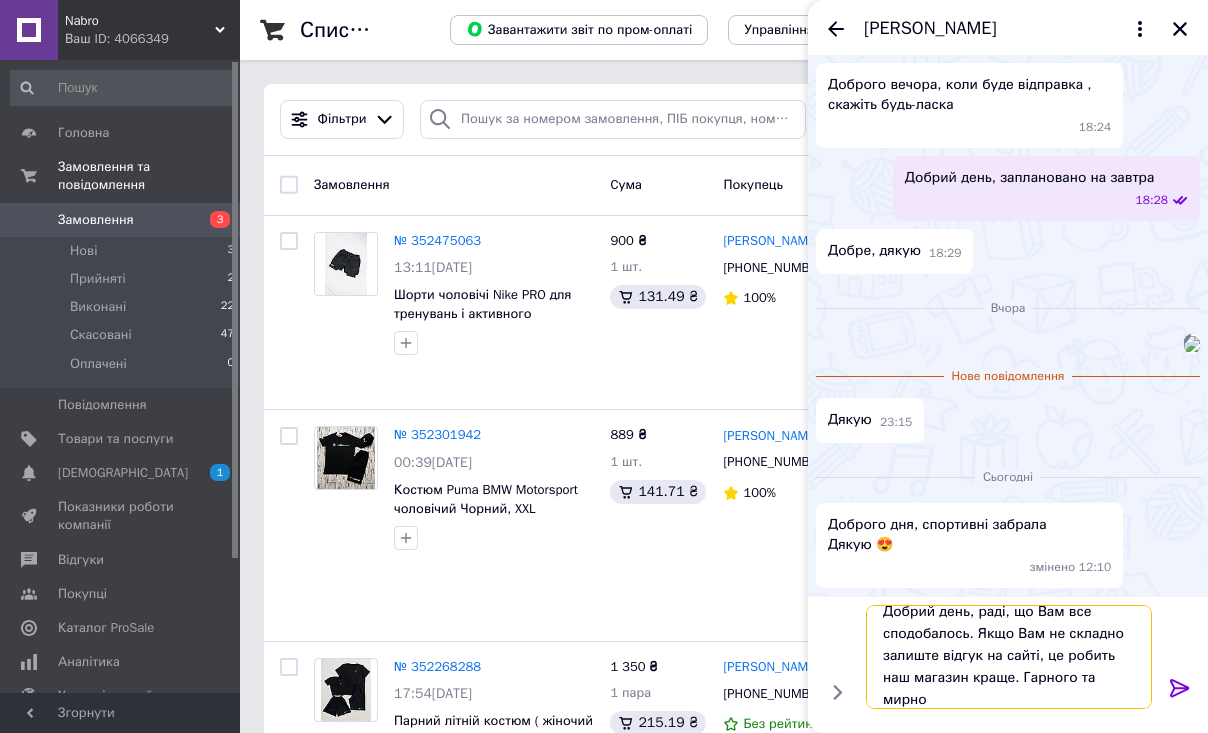 scroll, scrollTop: 2, scrollLeft: 0, axis: vertical 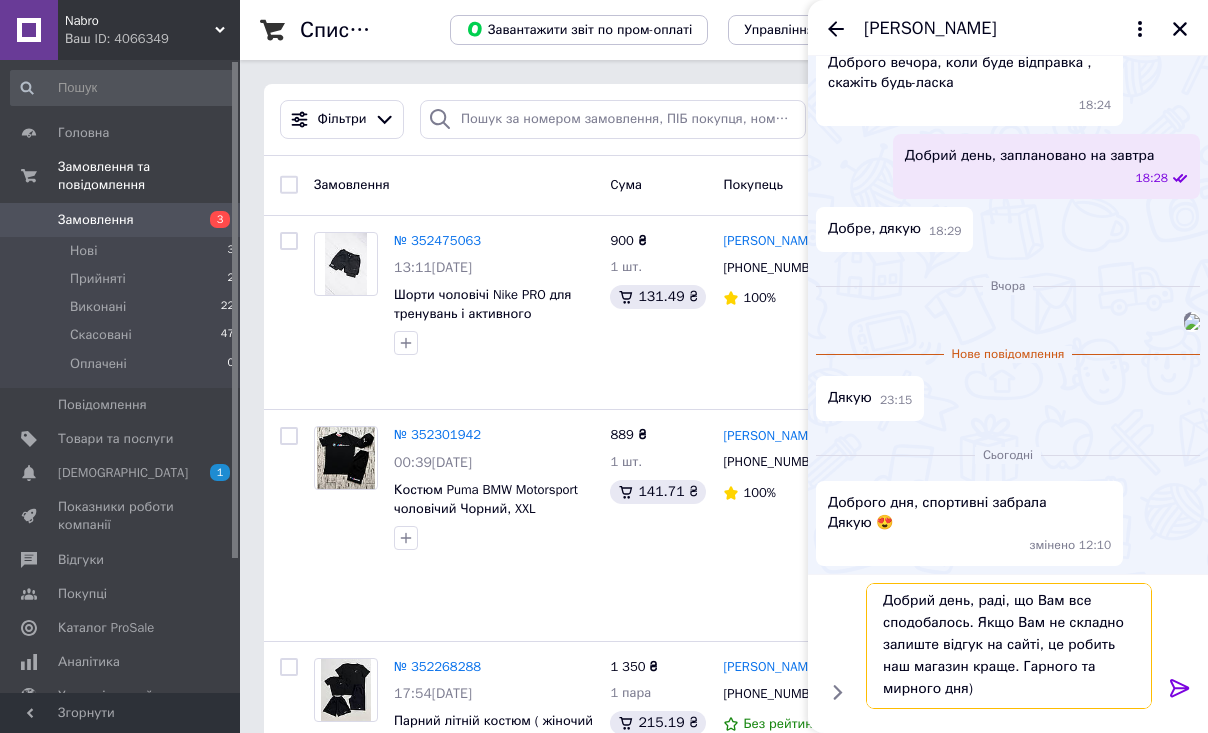 type on "Добрий день, раді, що Вам все сподобалось. Якщо Вам не складно залиште відгук на сайті, це робить наш магазин краще. Гарного та мирного дня))" 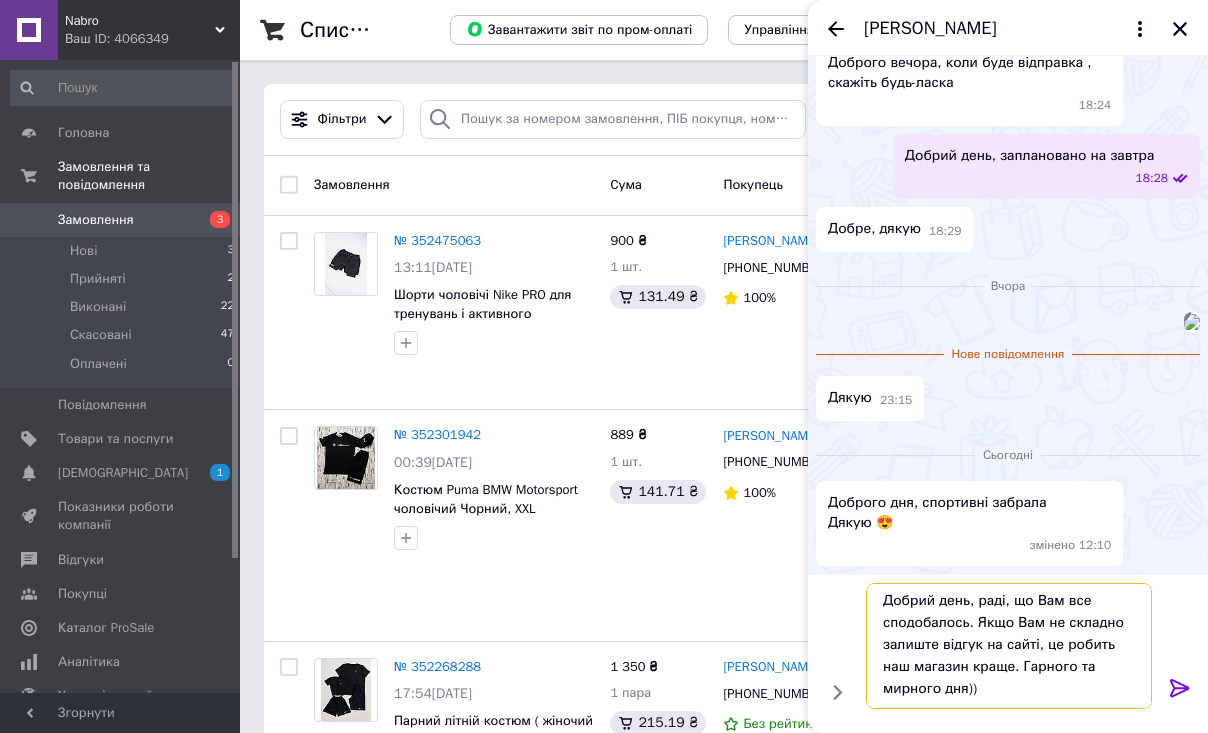 type 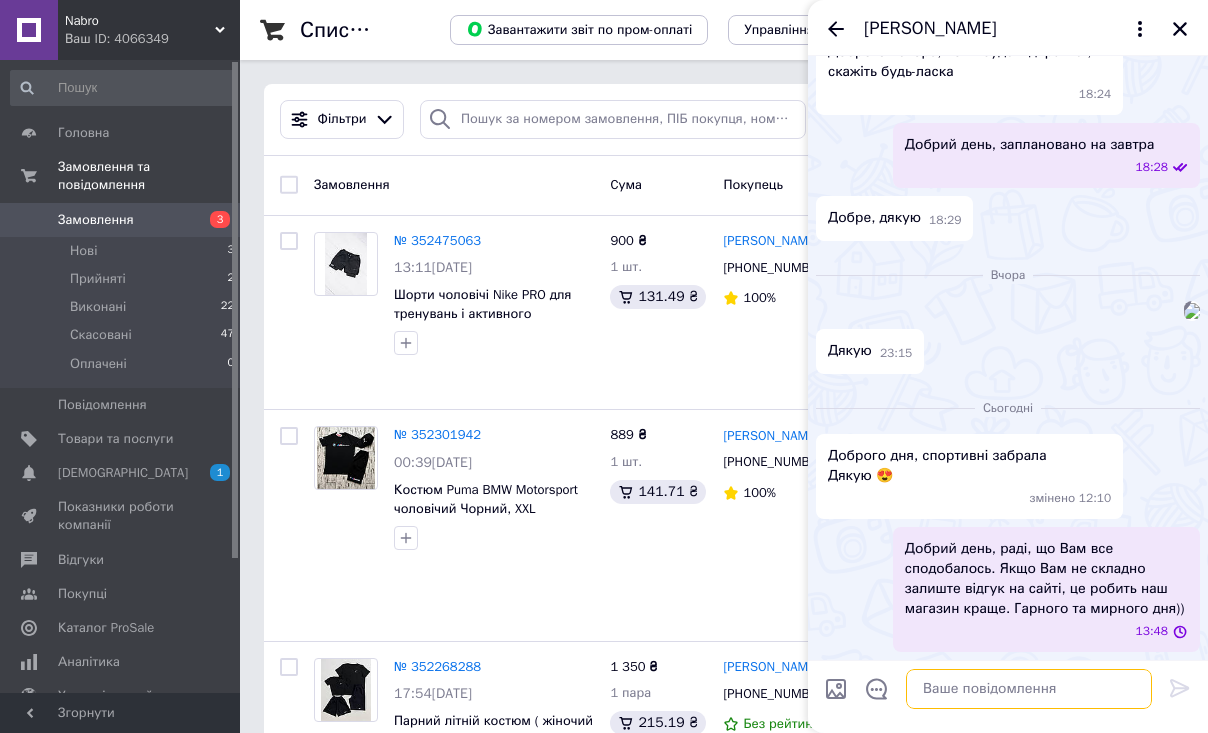 scroll, scrollTop: 0, scrollLeft: 0, axis: both 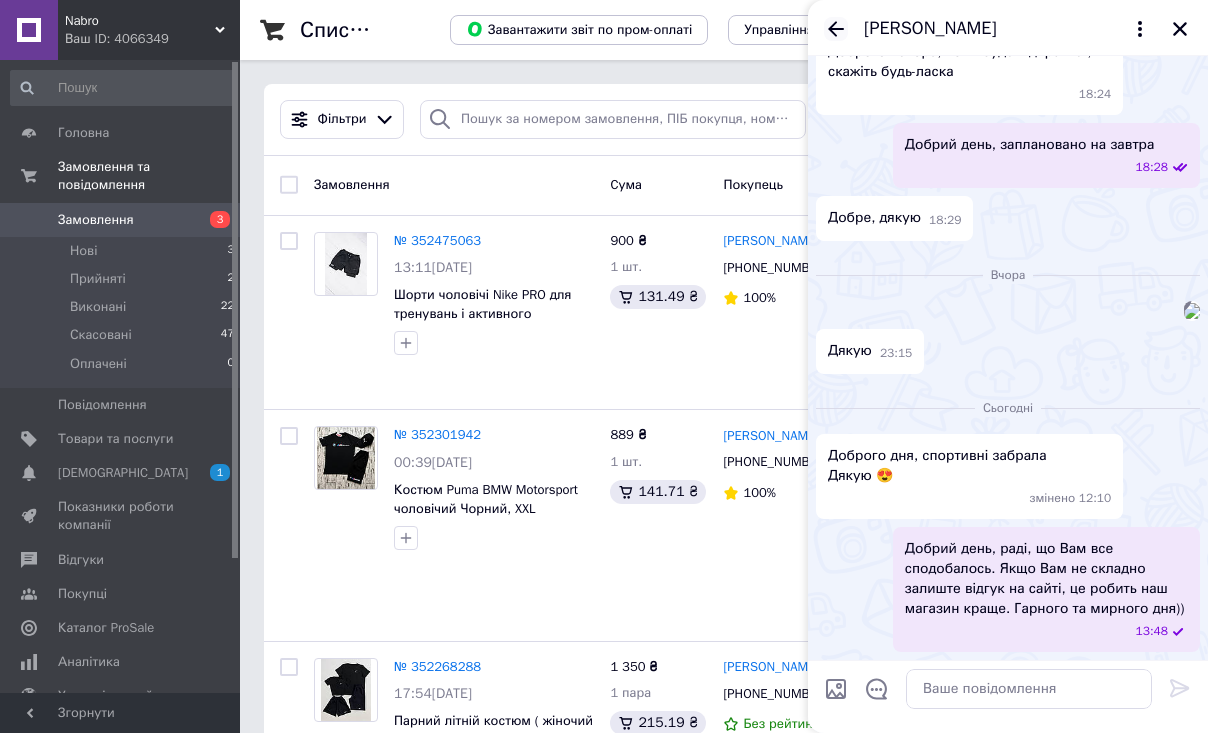 click 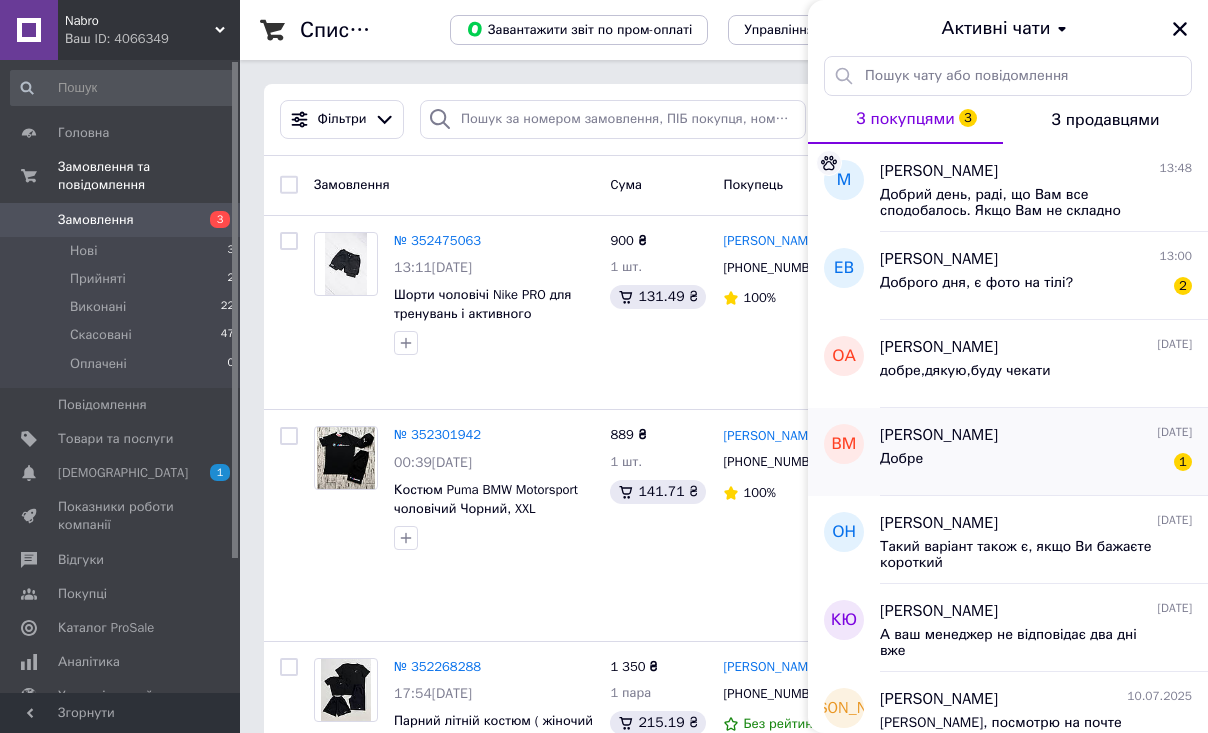 click on "[PERSON_NAME] [DATE]" at bounding box center [1036, 435] 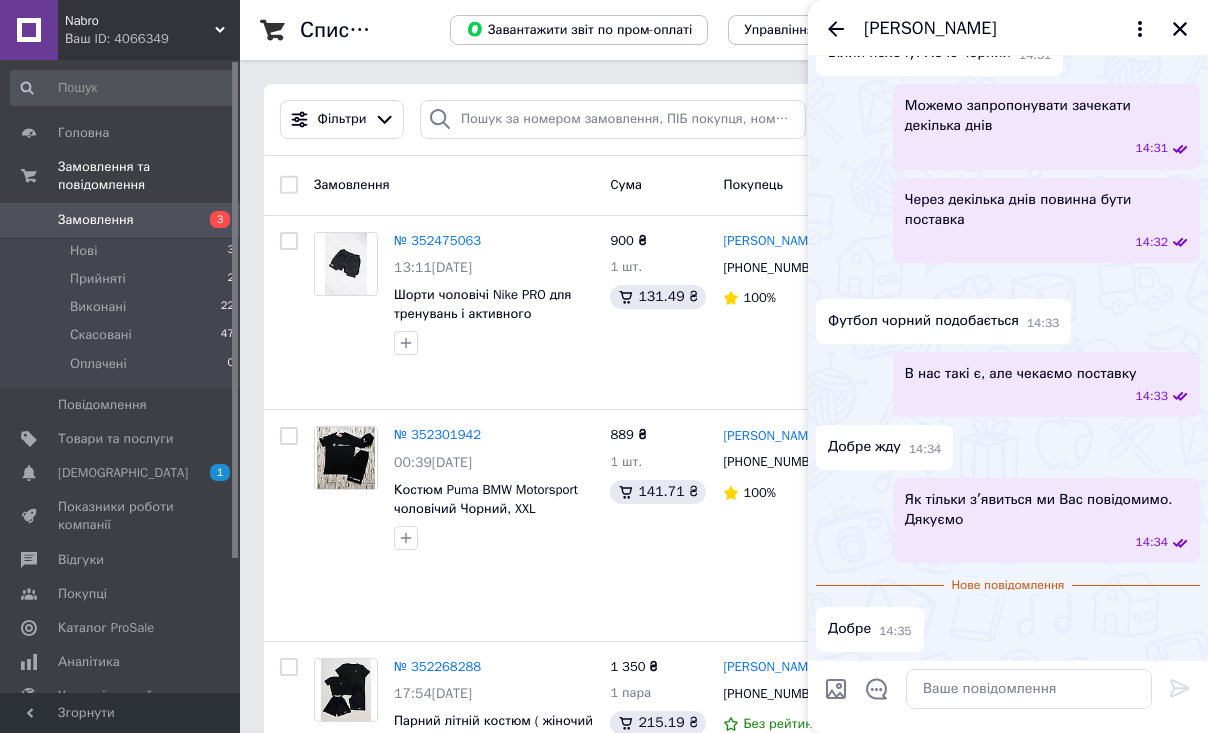 scroll, scrollTop: 1364, scrollLeft: 0, axis: vertical 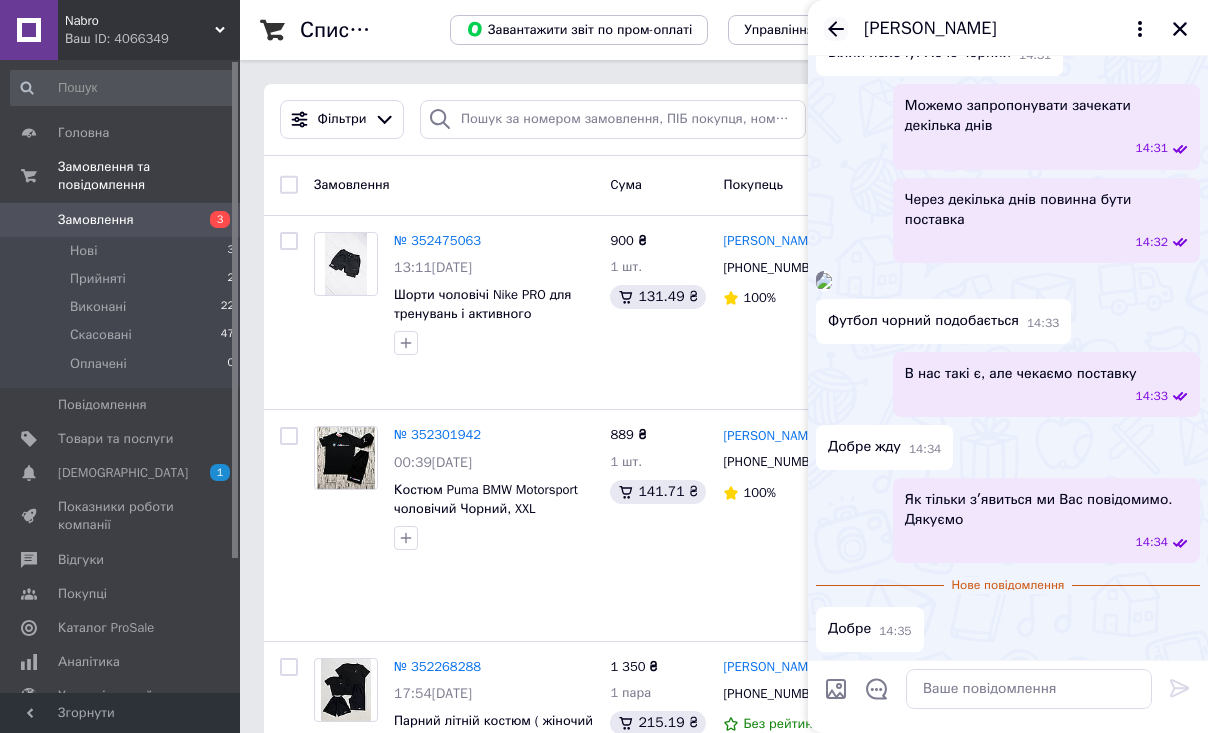 click 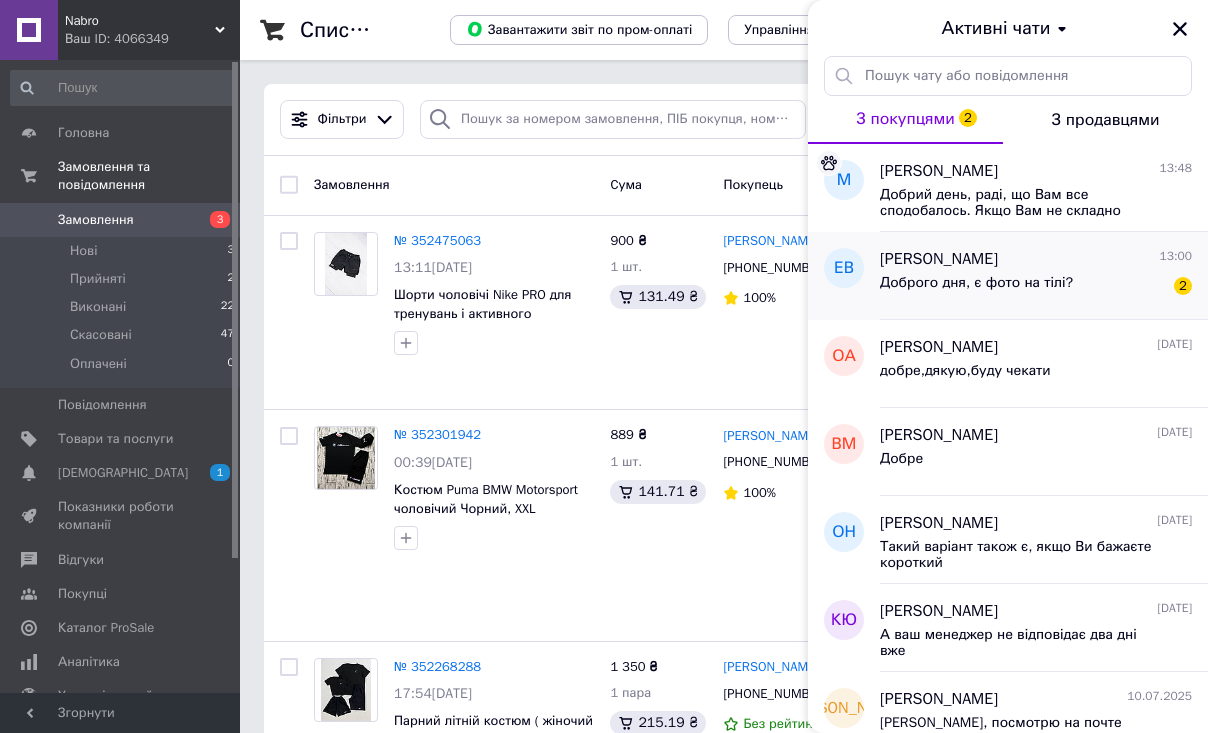 click on "Доброго дня, є фото на тілі?" at bounding box center (976, 289) 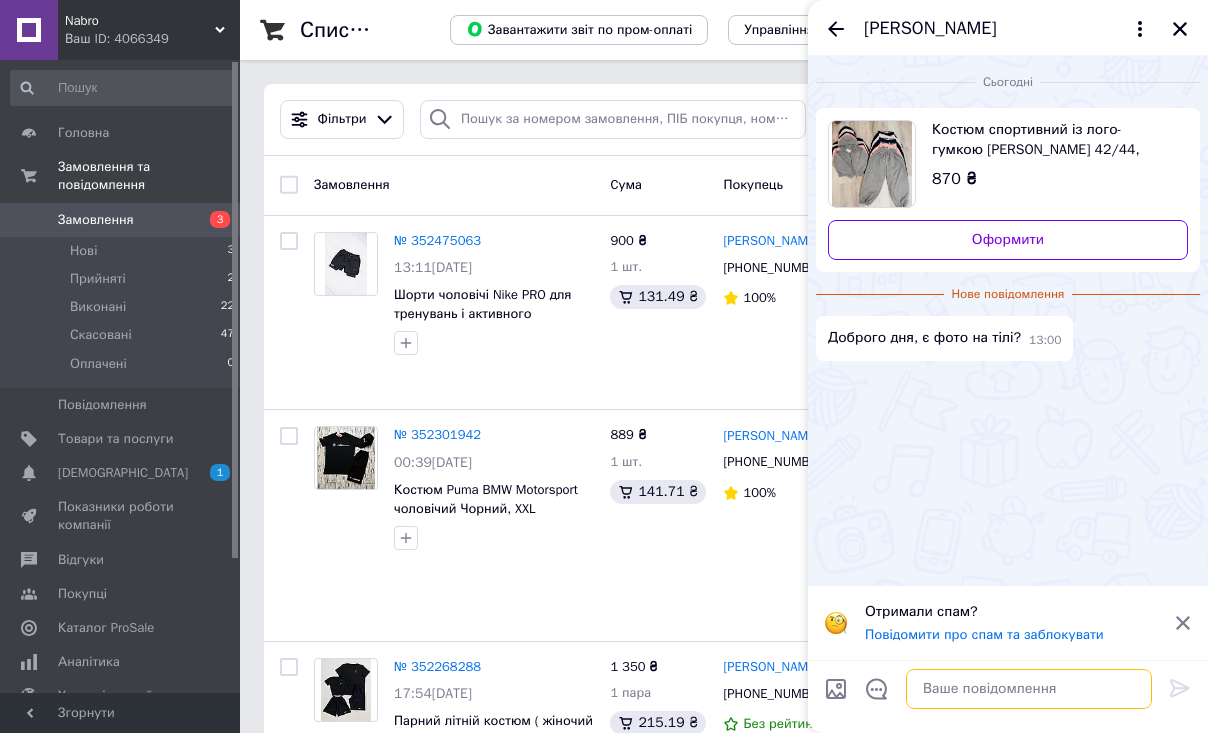 click at bounding box center (1029, 689) 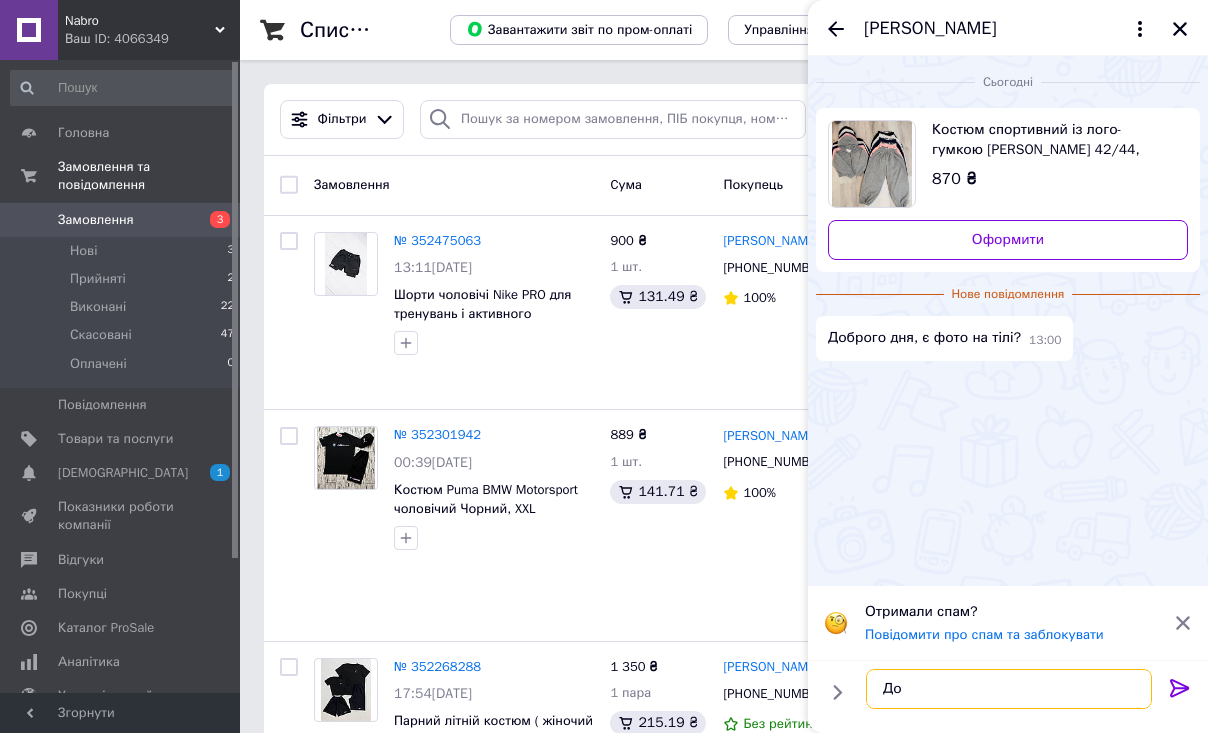 type on "Д" 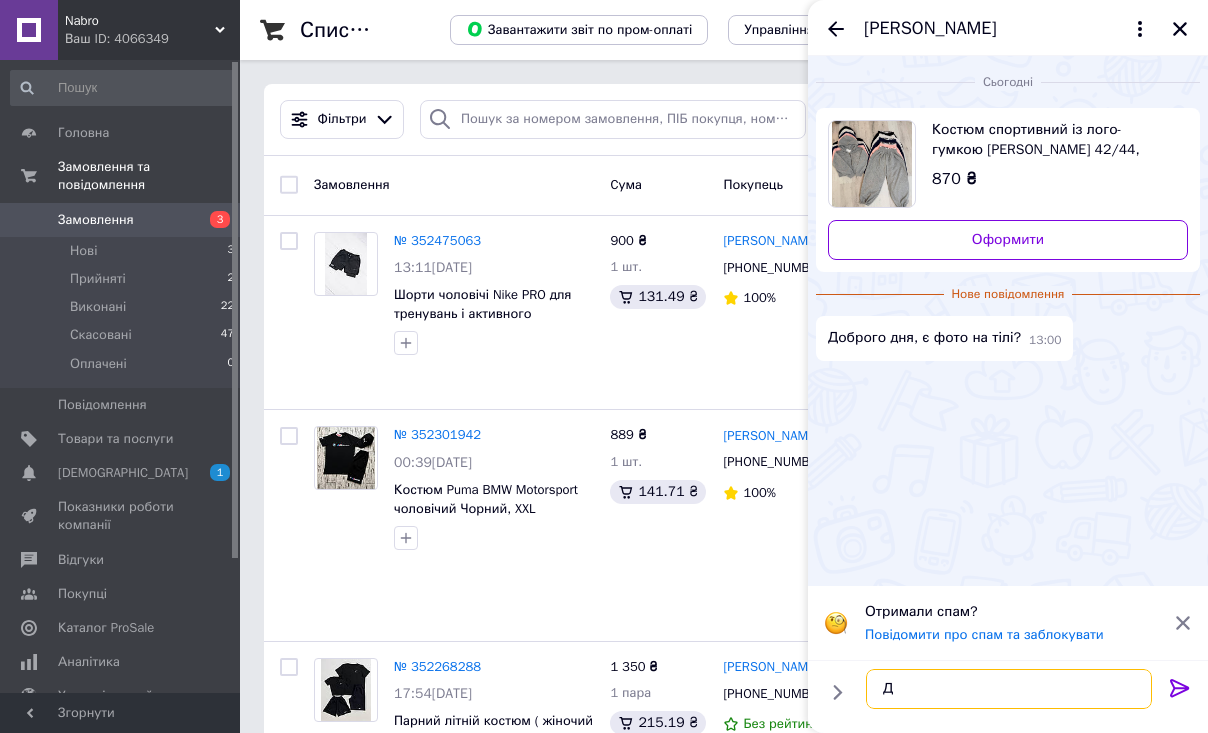 type 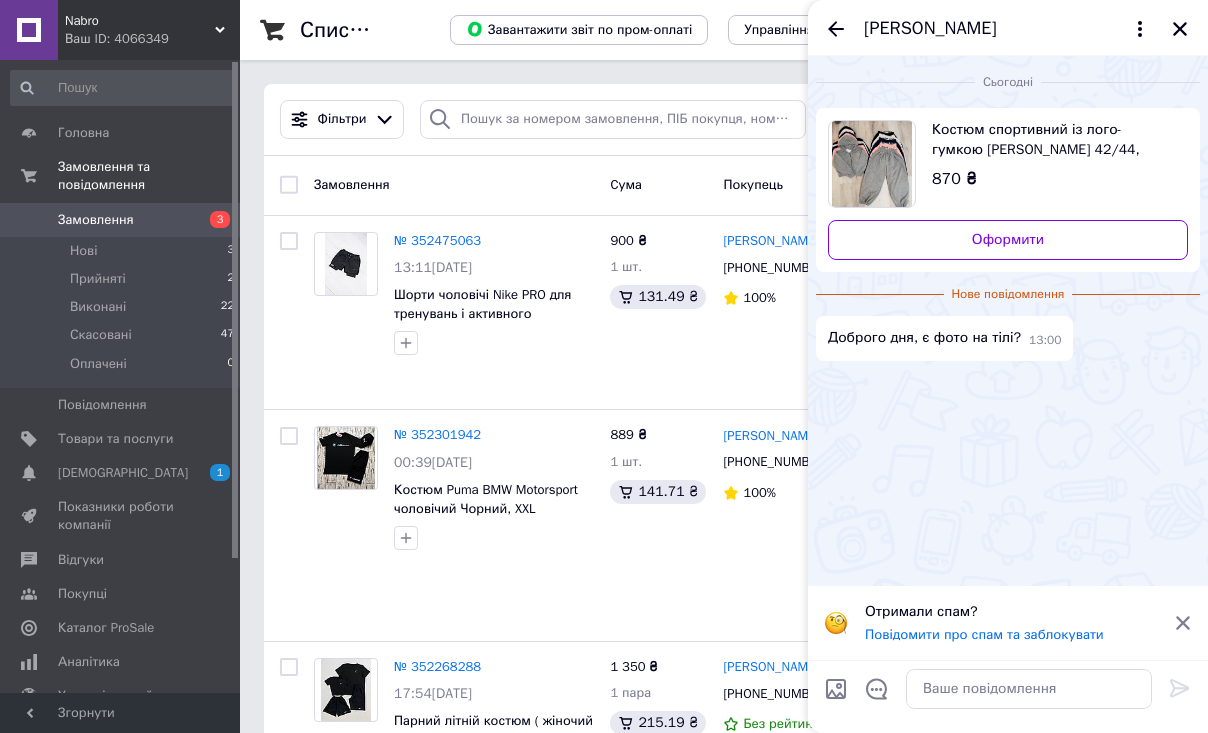 click on "Костюм спортивний із лого-гумкою [PERSON_NAME] 42/44, Сірий" at bounding box center (1052, 140) 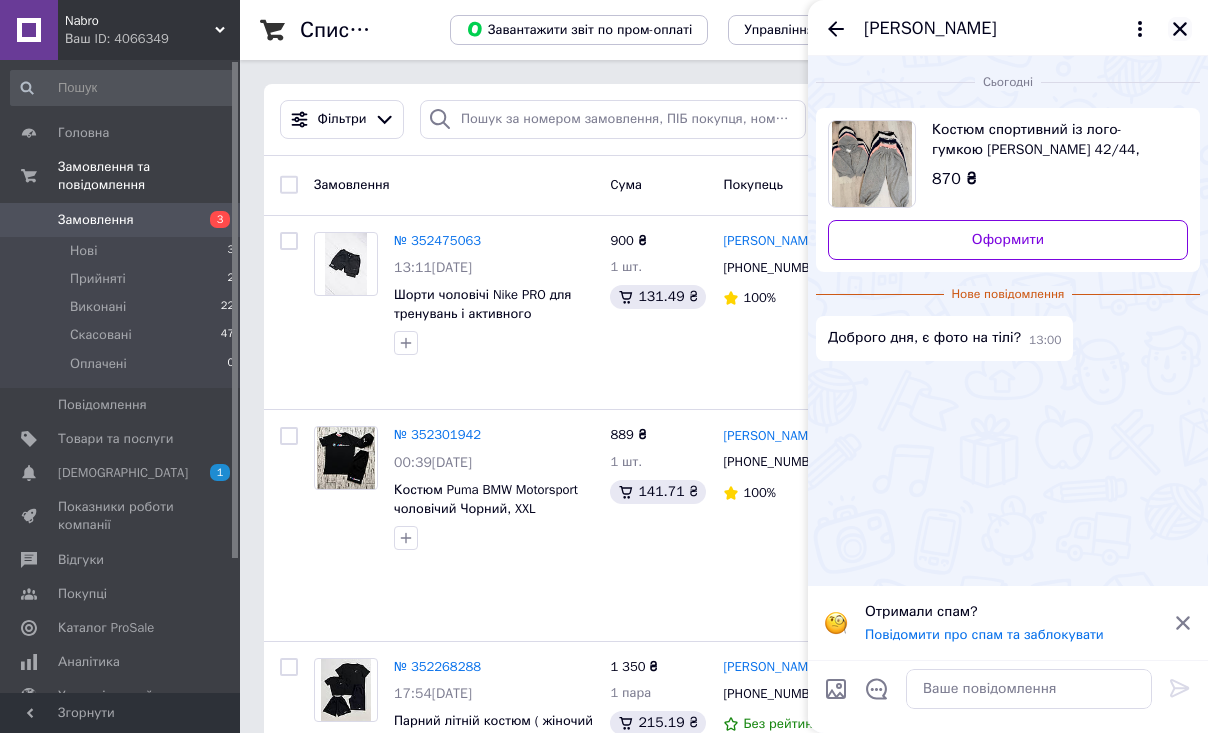 click 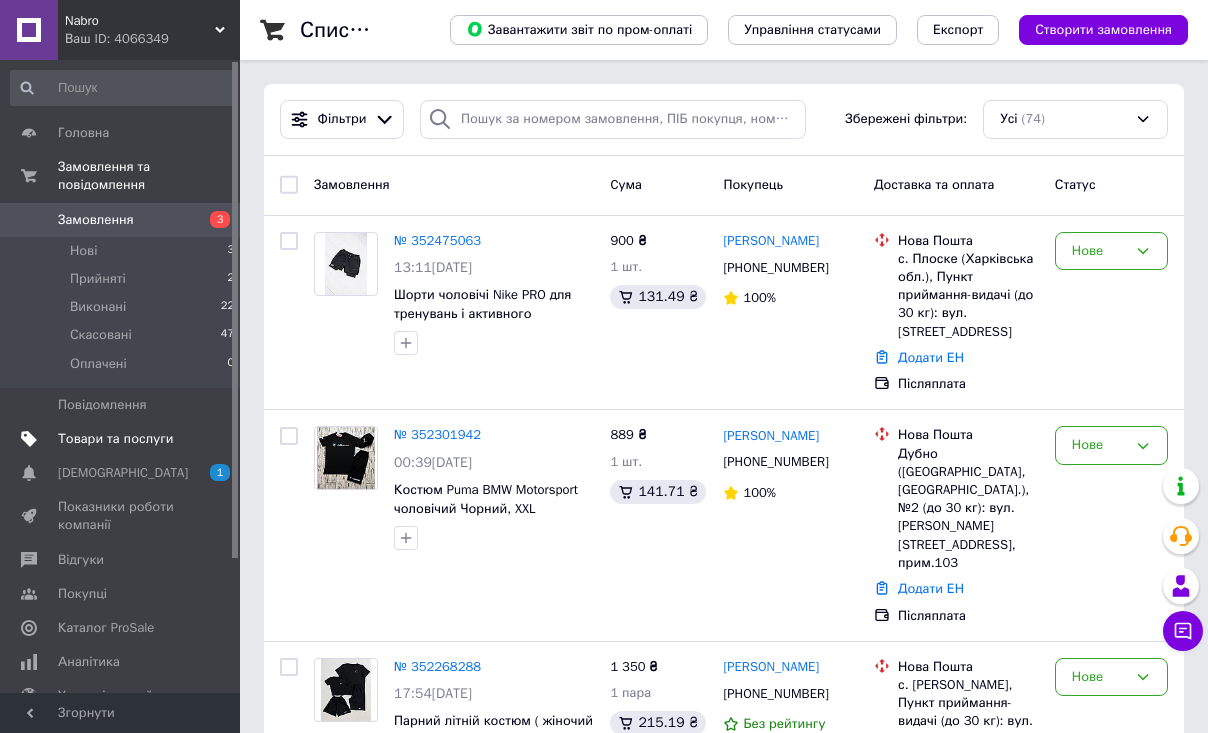 click on "Товари та послуги" at bounding box center [115, 439] 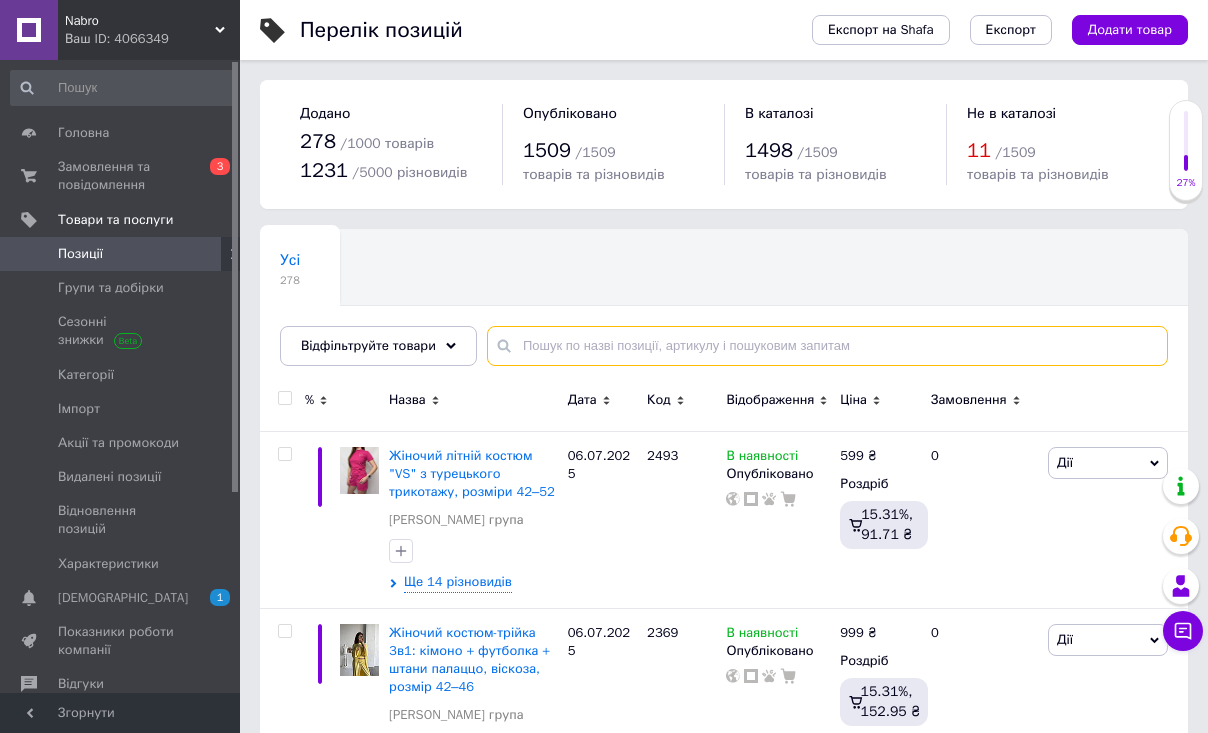 click at bounding box center [827, 346] 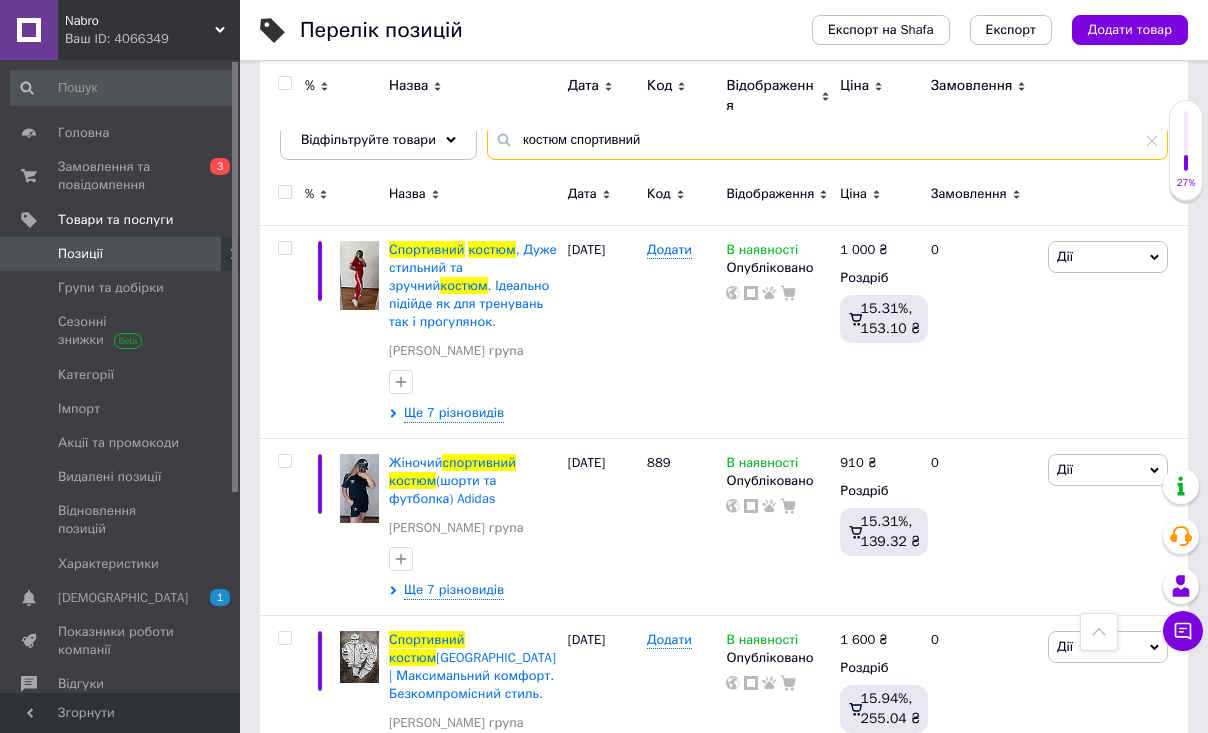 scroll, scrollTop: 118, scrollLeft: 0, axis: vertical 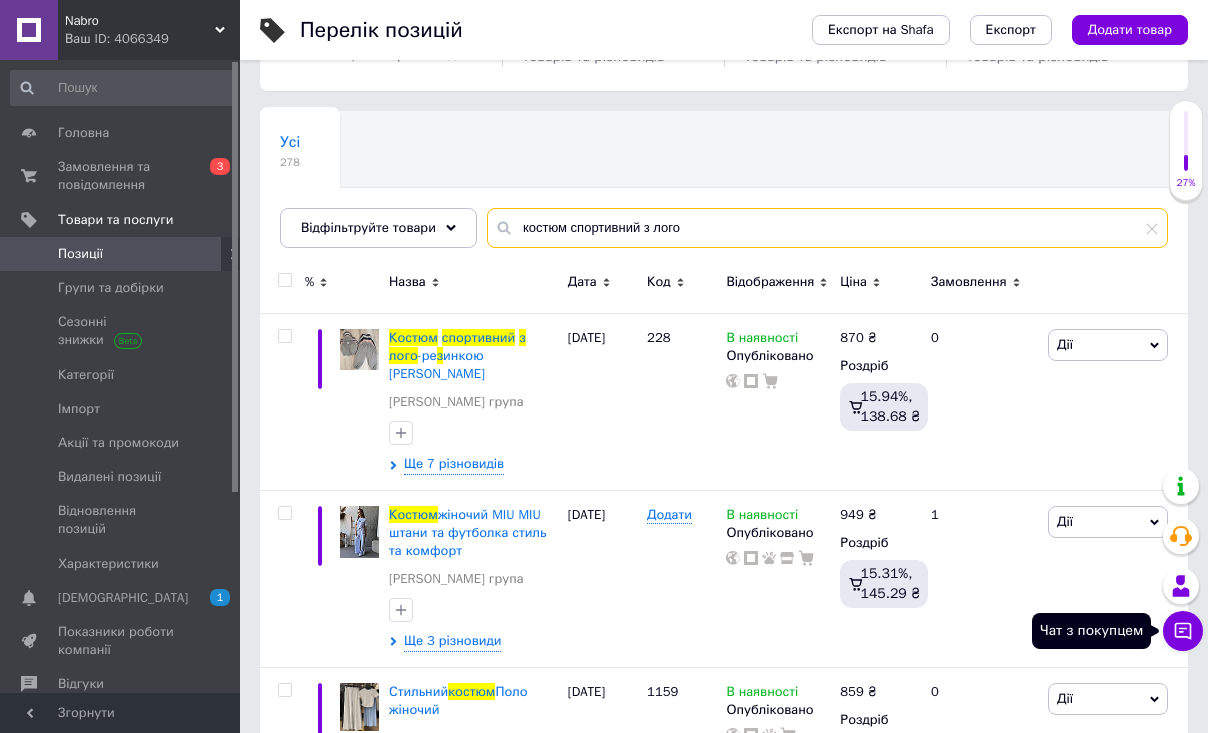 type on "костюм спортивний з лого" 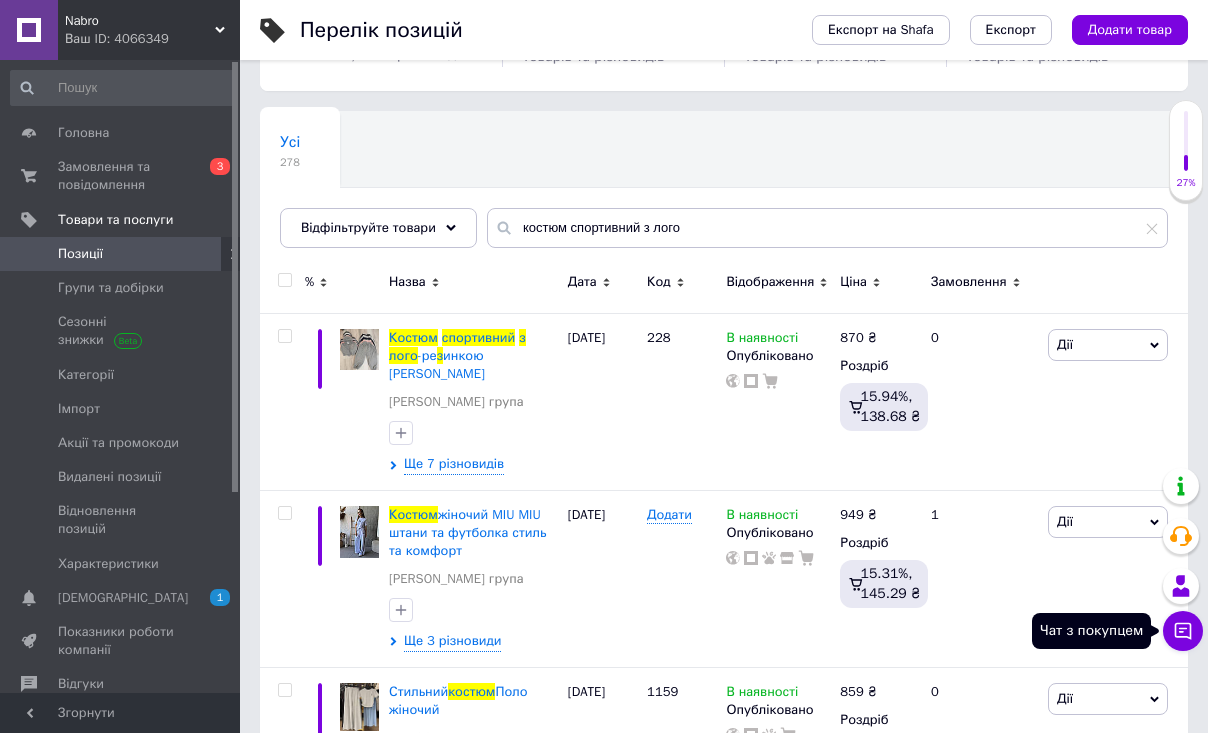 click on "Чат з покупцем" at bounding box center [1183, 631] 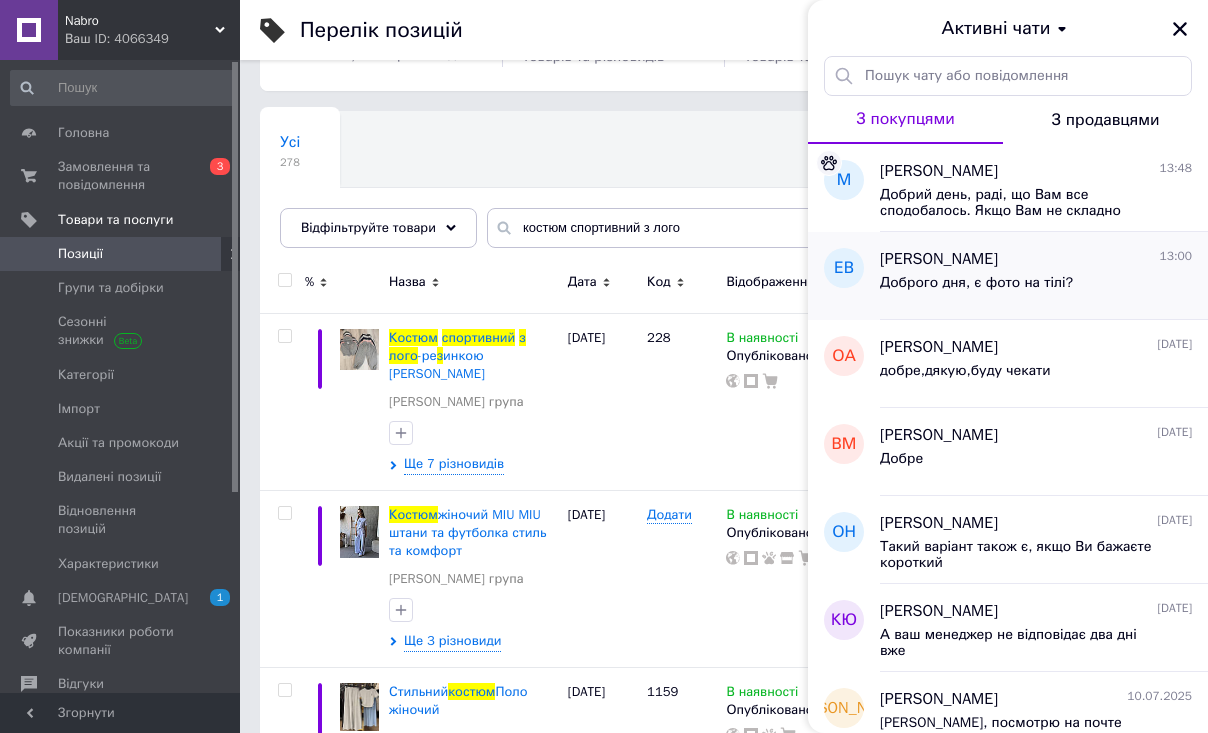 click on "[PERSON_NAME] 13:00 Доброго дня, є фото на тілі?" at bounding box center (1044, 276) 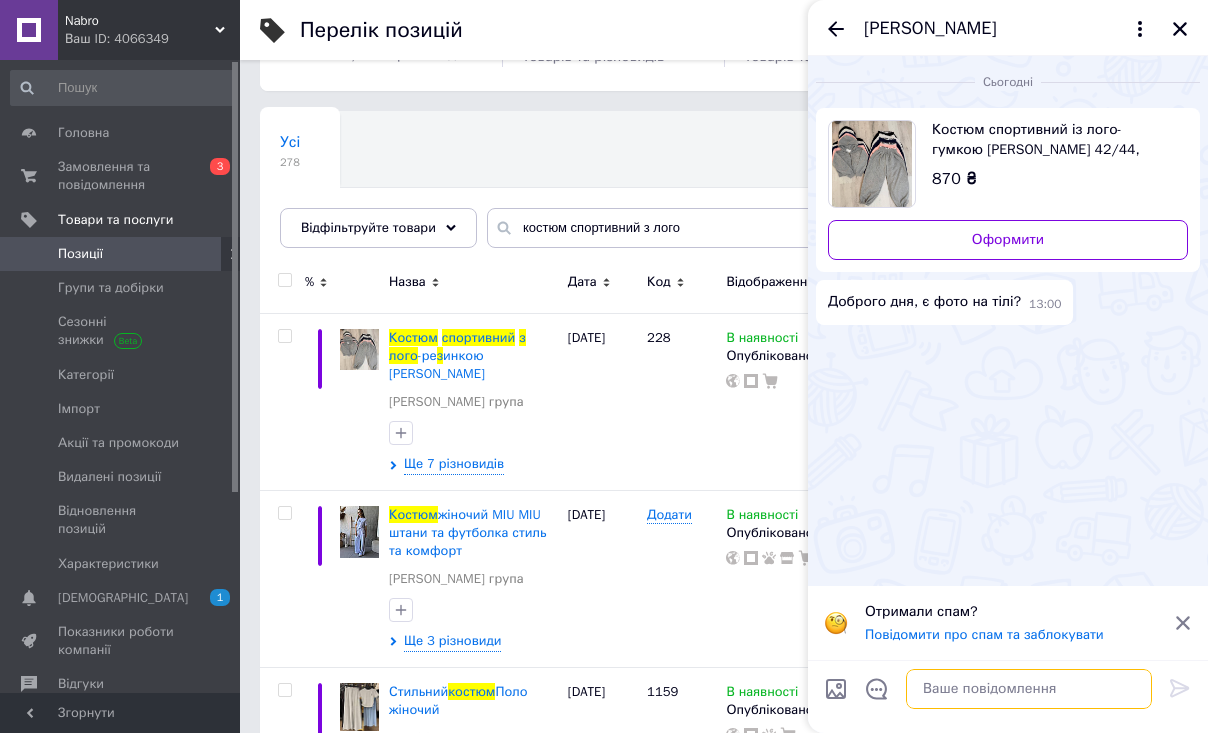 click at bounding box center (1029, 689) 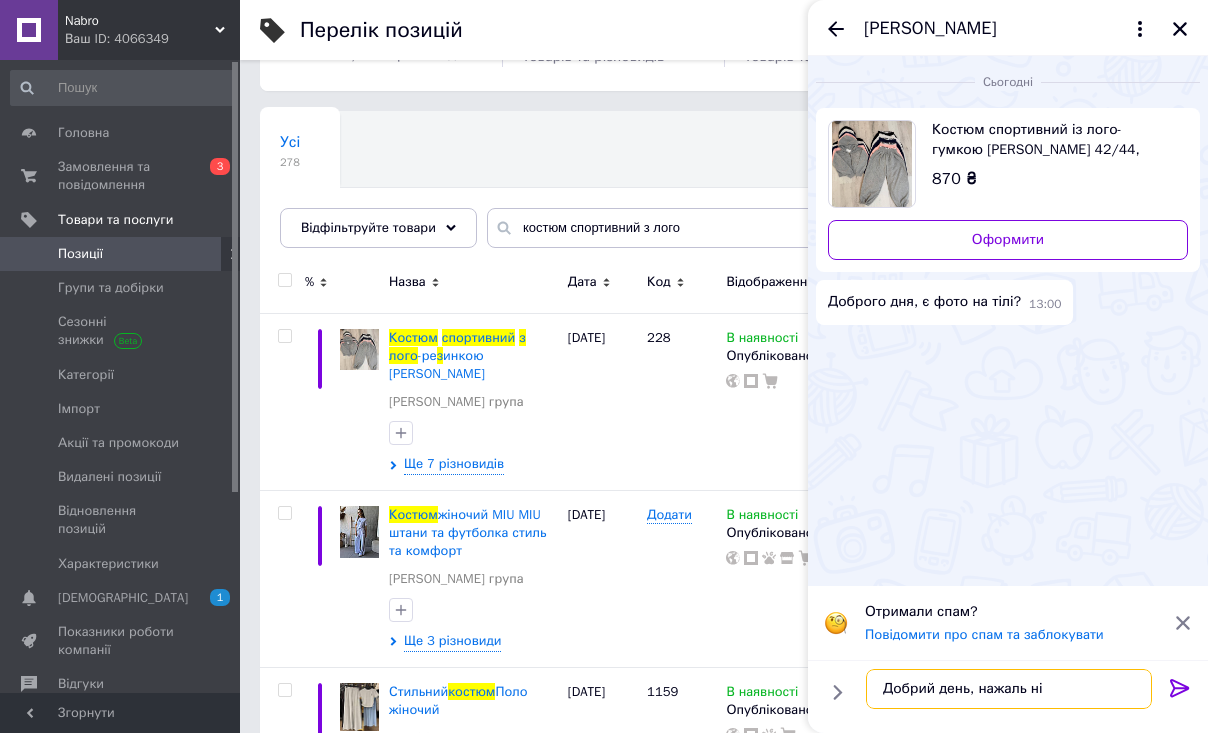 type on "Добрий день, нажаль ні" 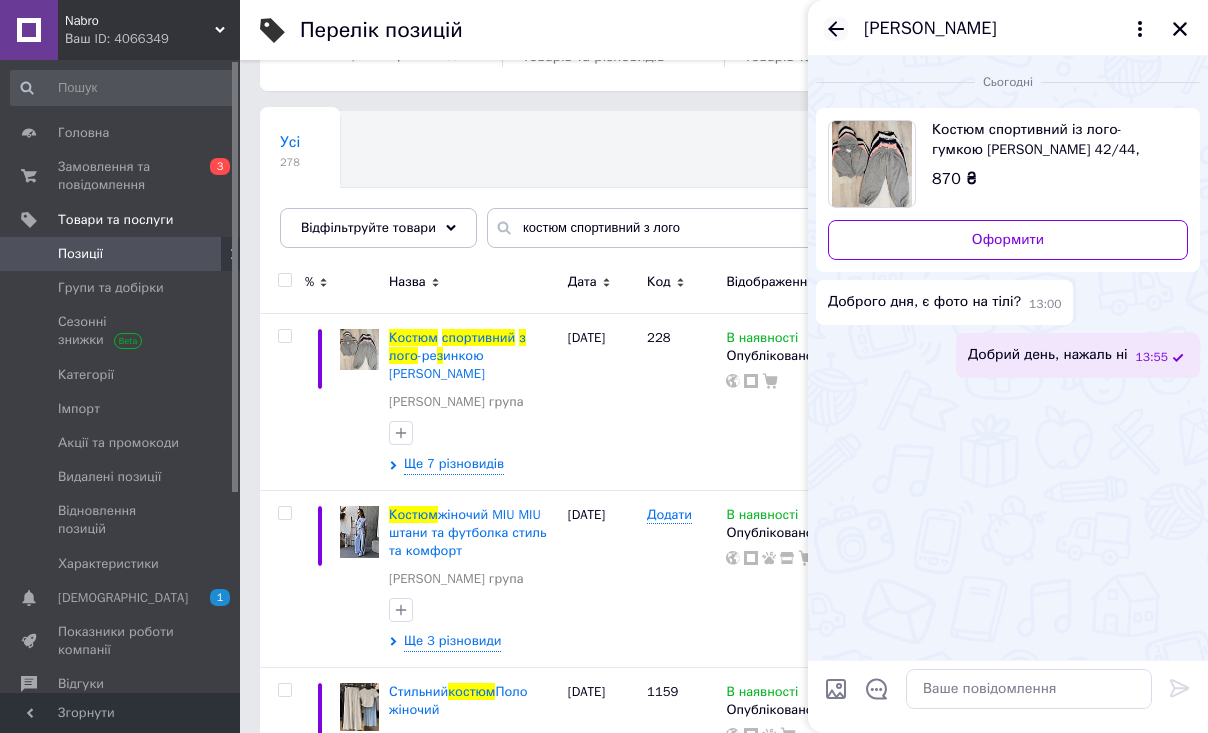 click 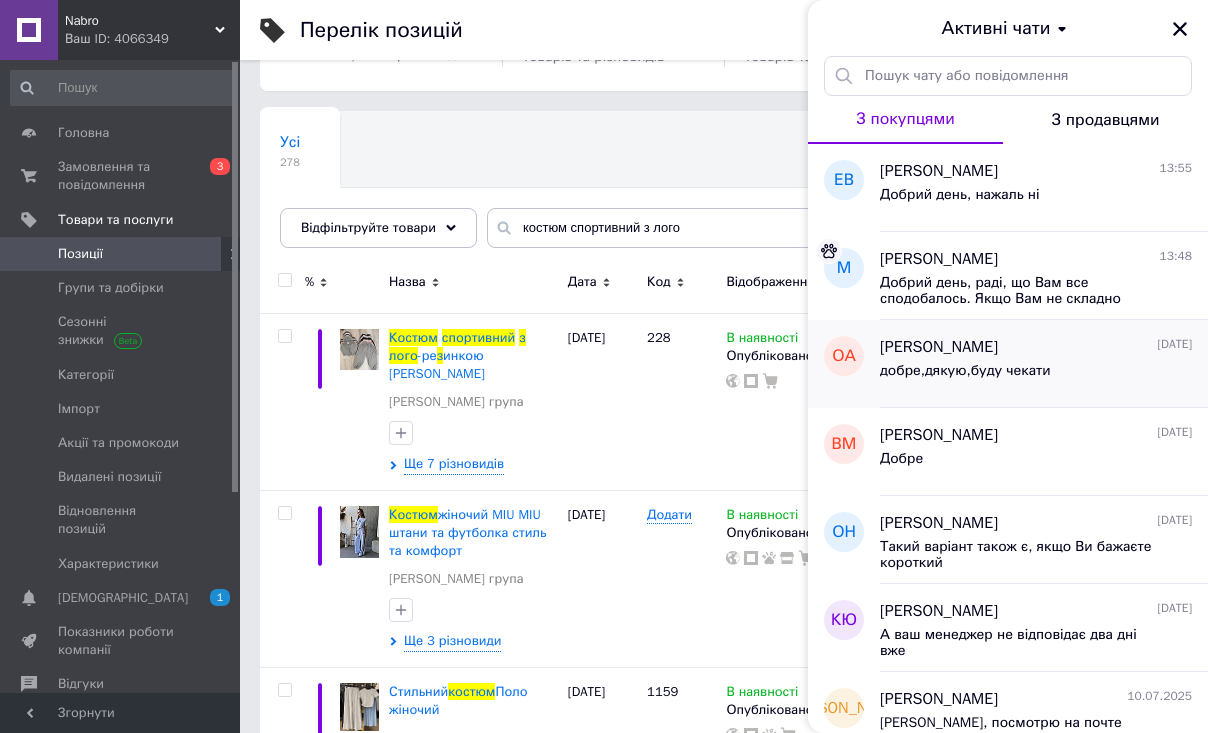 click on "добре,дякую,буду чекати" at bounding box center (965, 371) 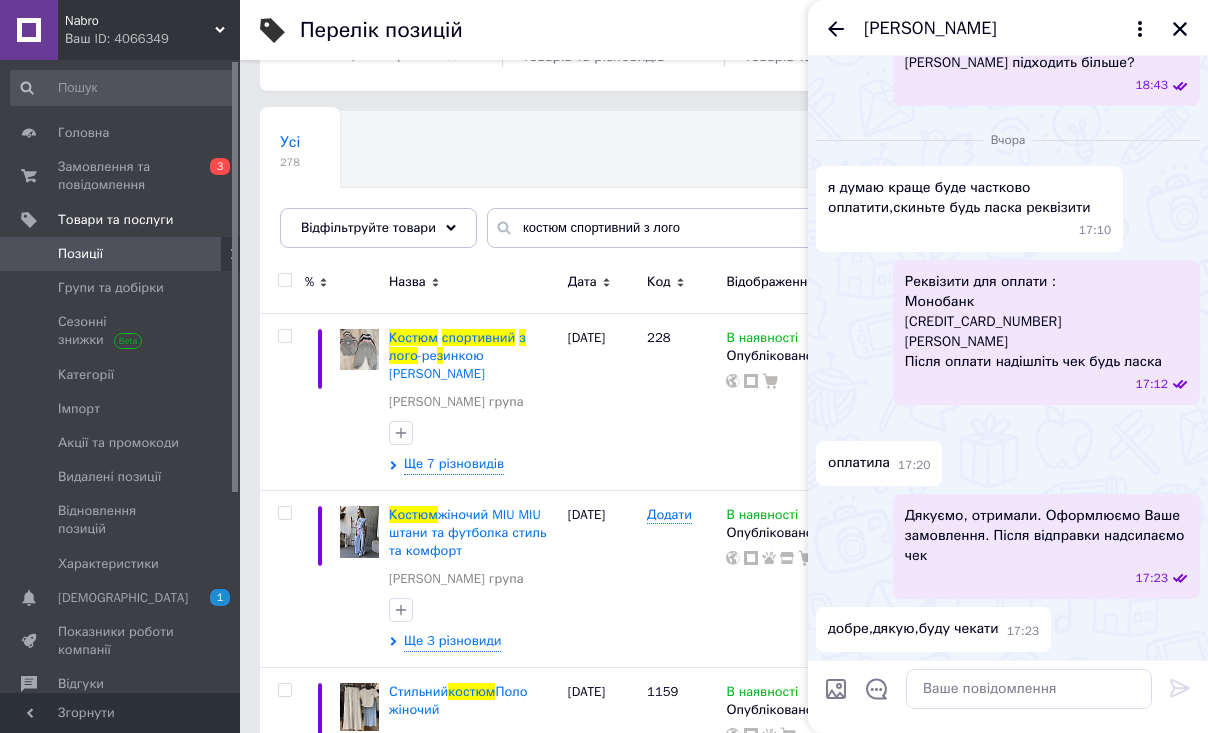 scroll, scrollTop: 1433, scrollLeft: 0, axis: vertical 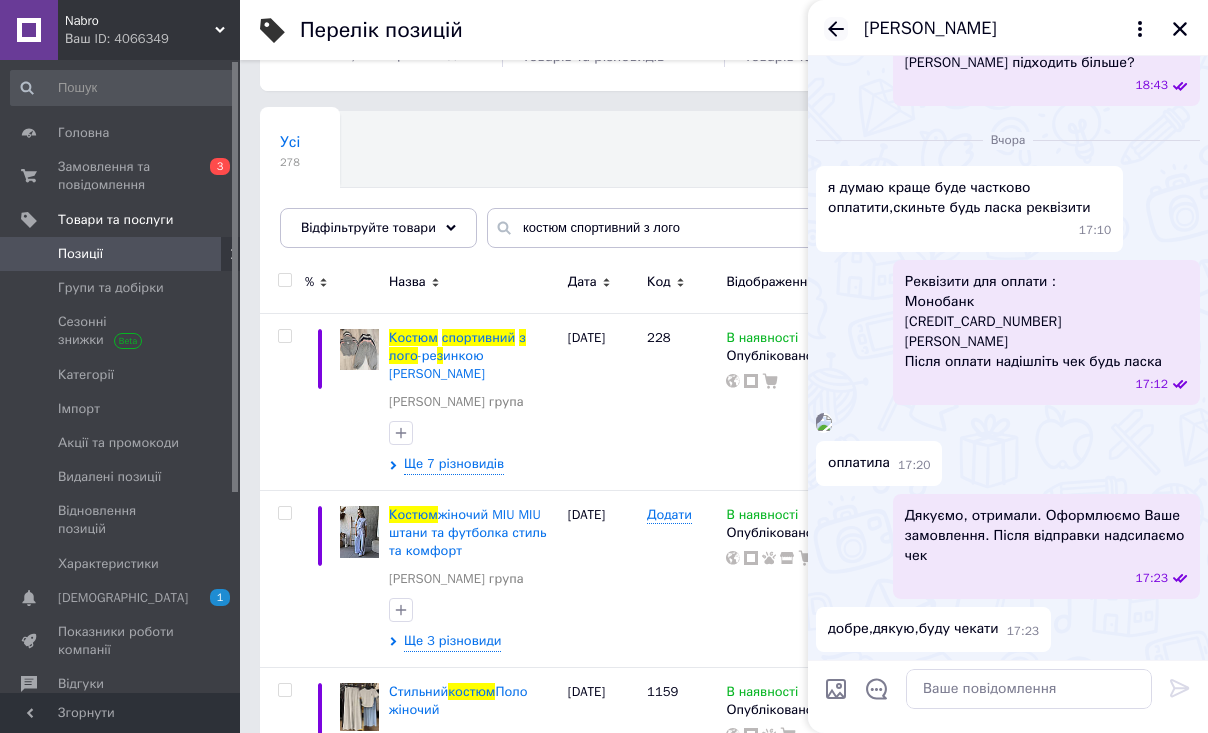 click 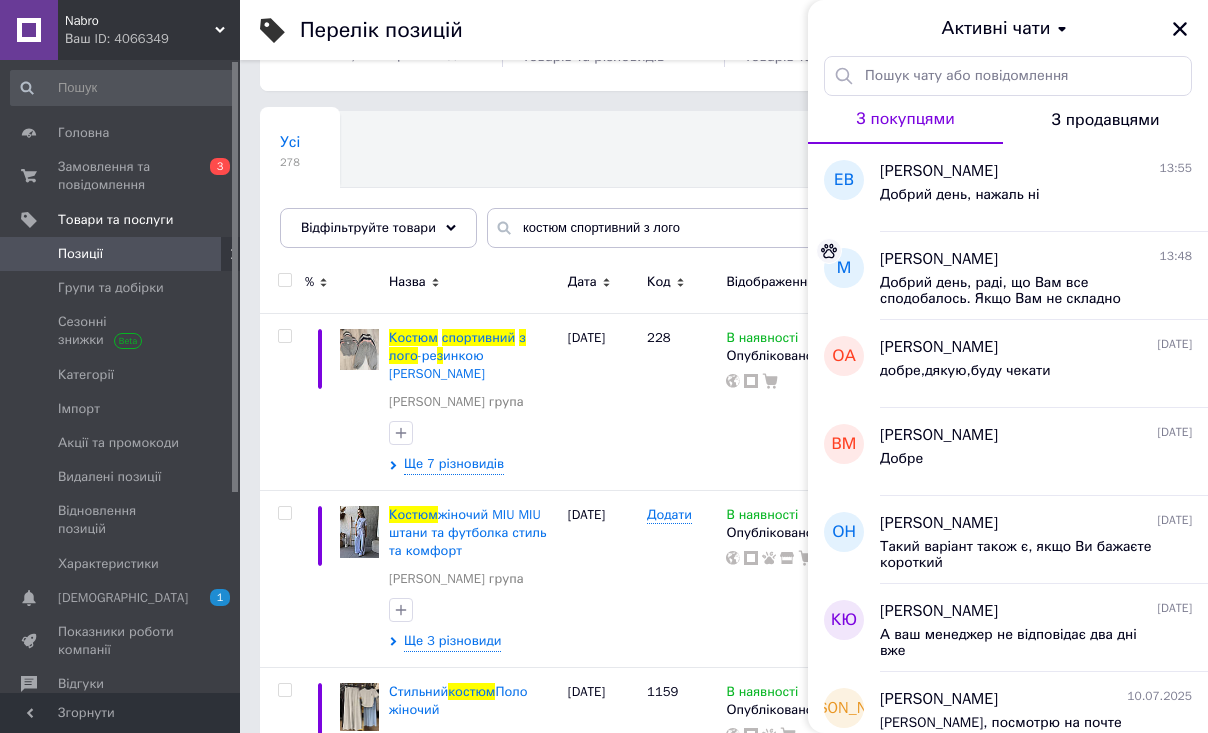 click on "Активні чати" at bounding box center (1008, 28) 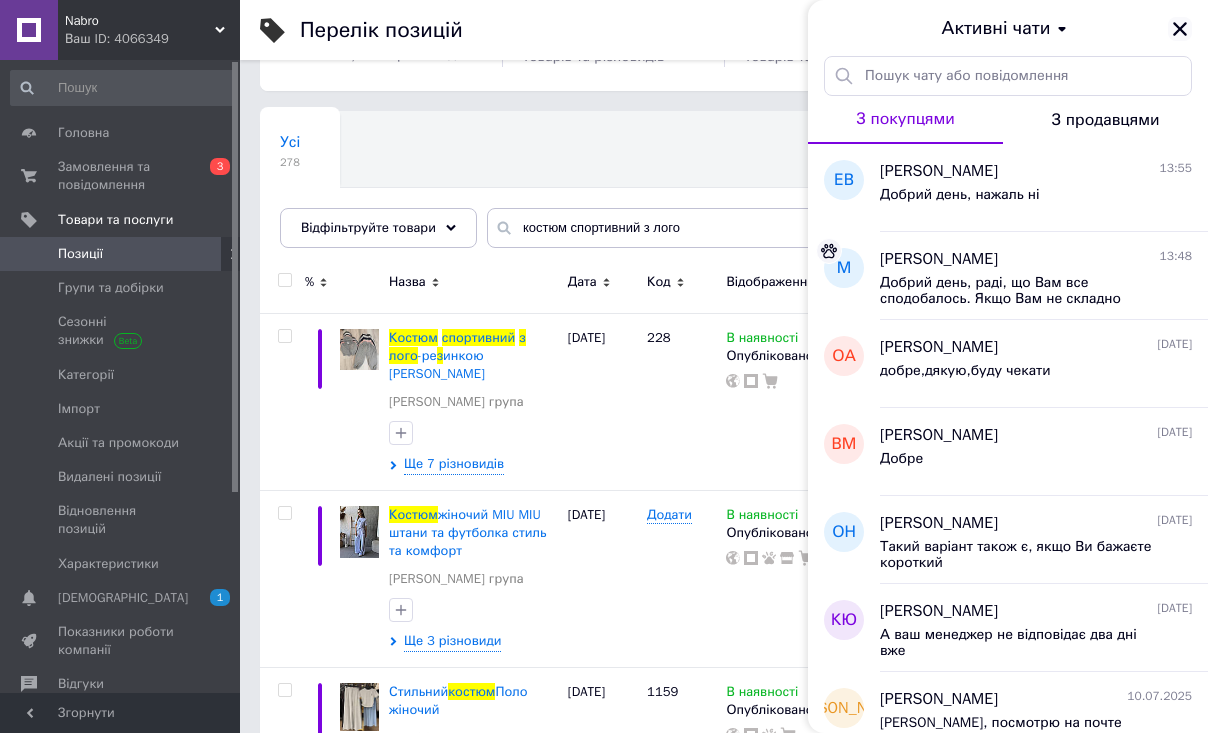 click 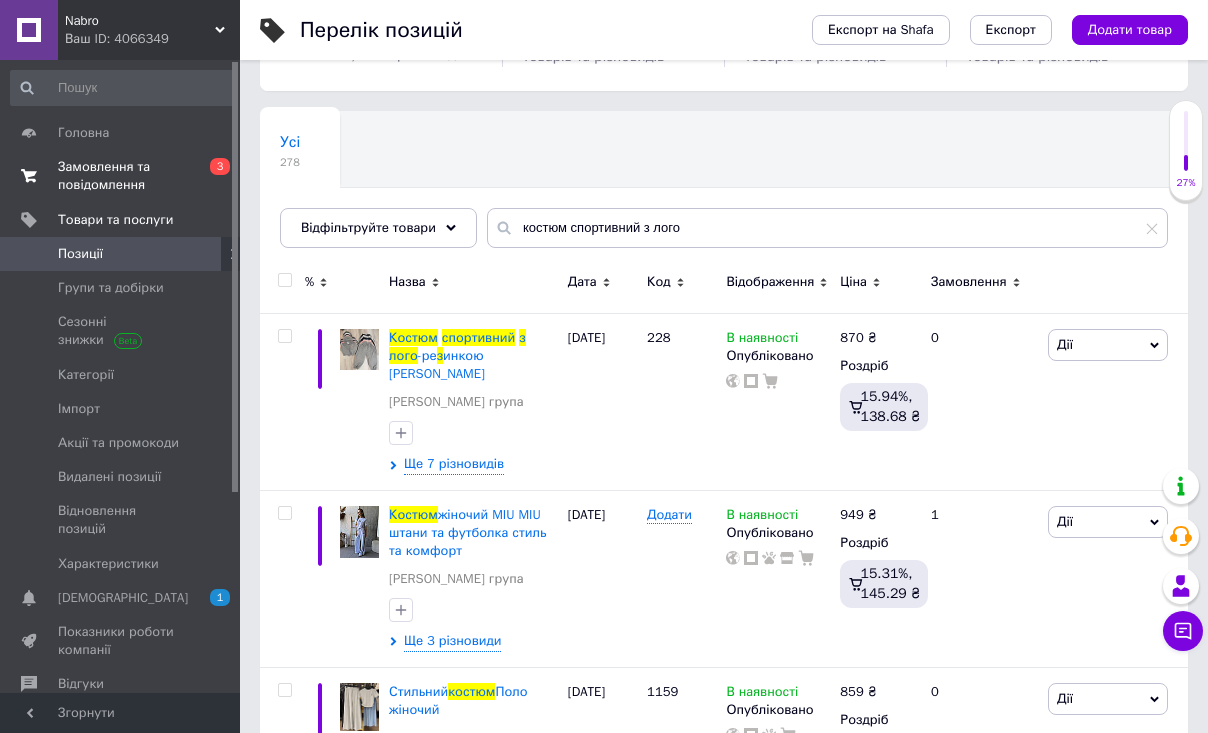 click on "Замовлення та повідомлення" at bounding box center (121, 176) 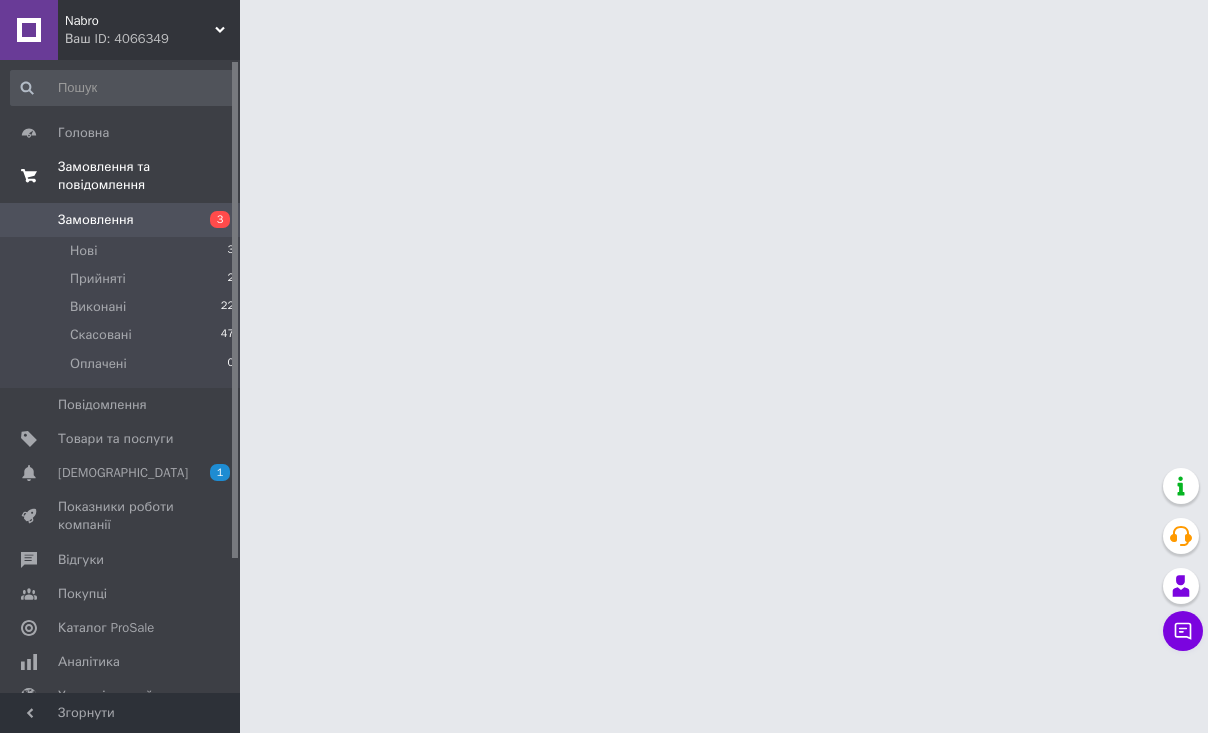 scroll, scrollTop: 0, scrollLeft: 0, axis: both 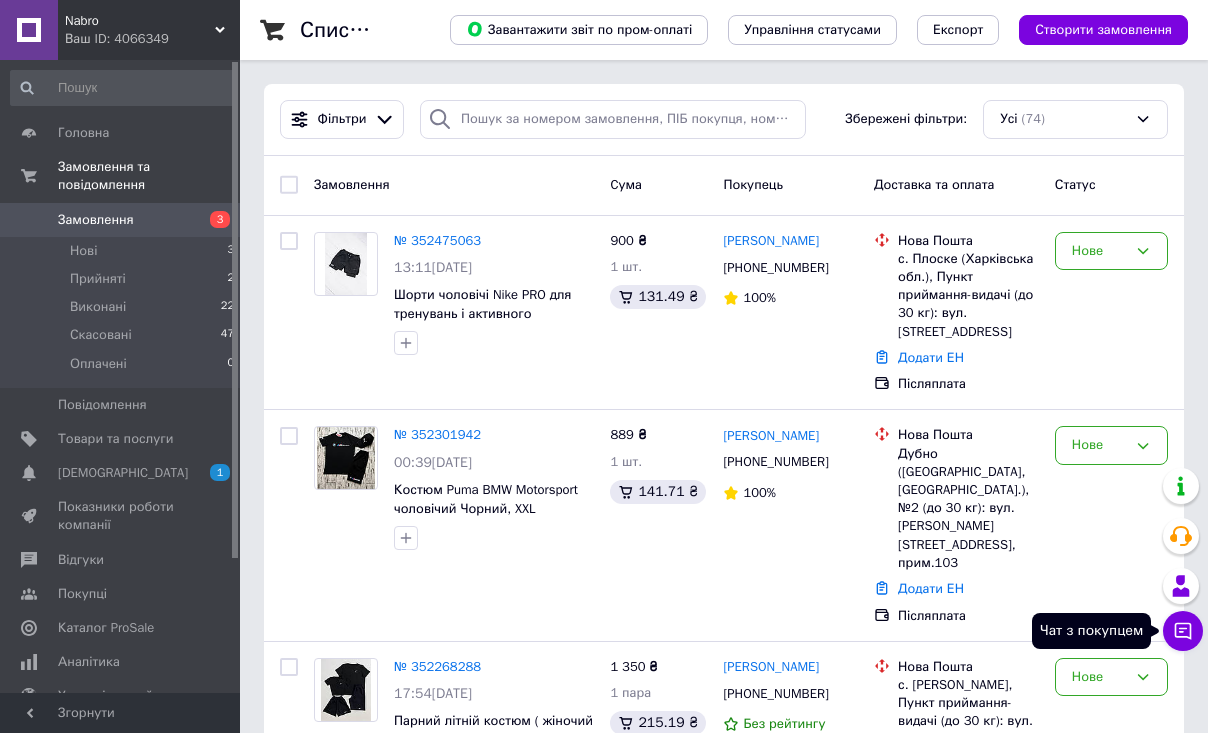 click 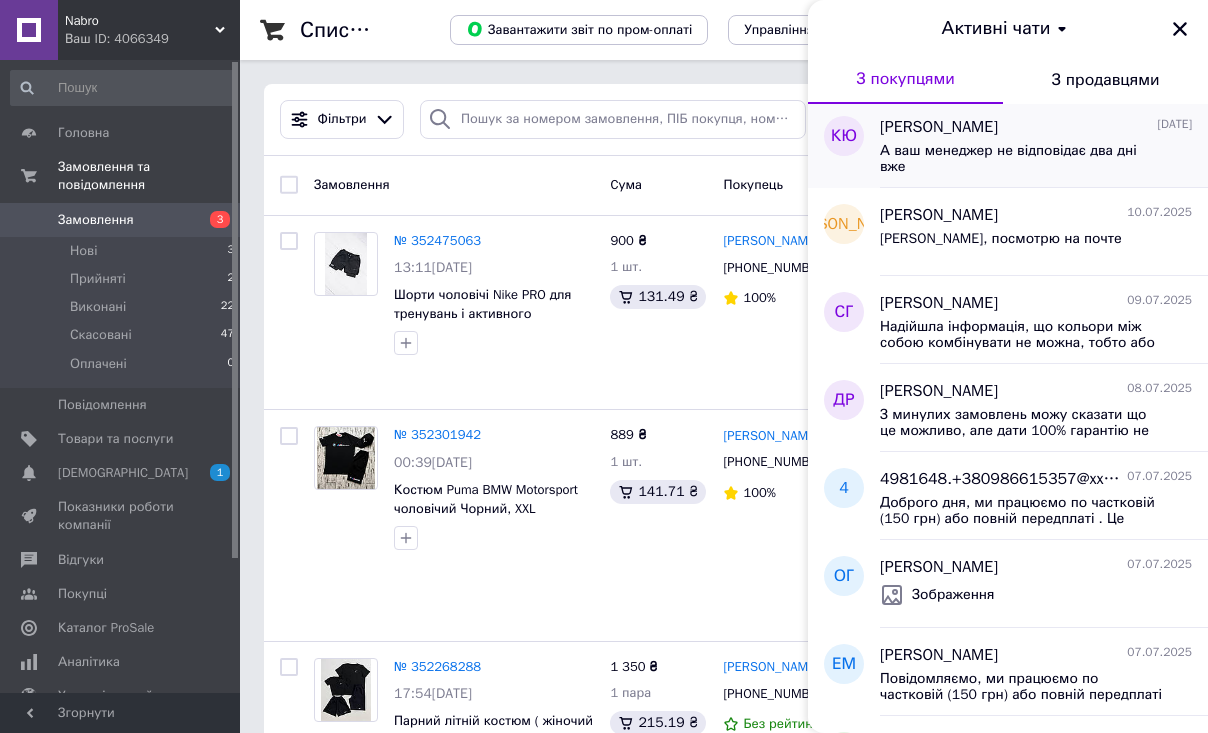 scroll, scrollTop: 459, scrollLeft: 0, axis: vertical 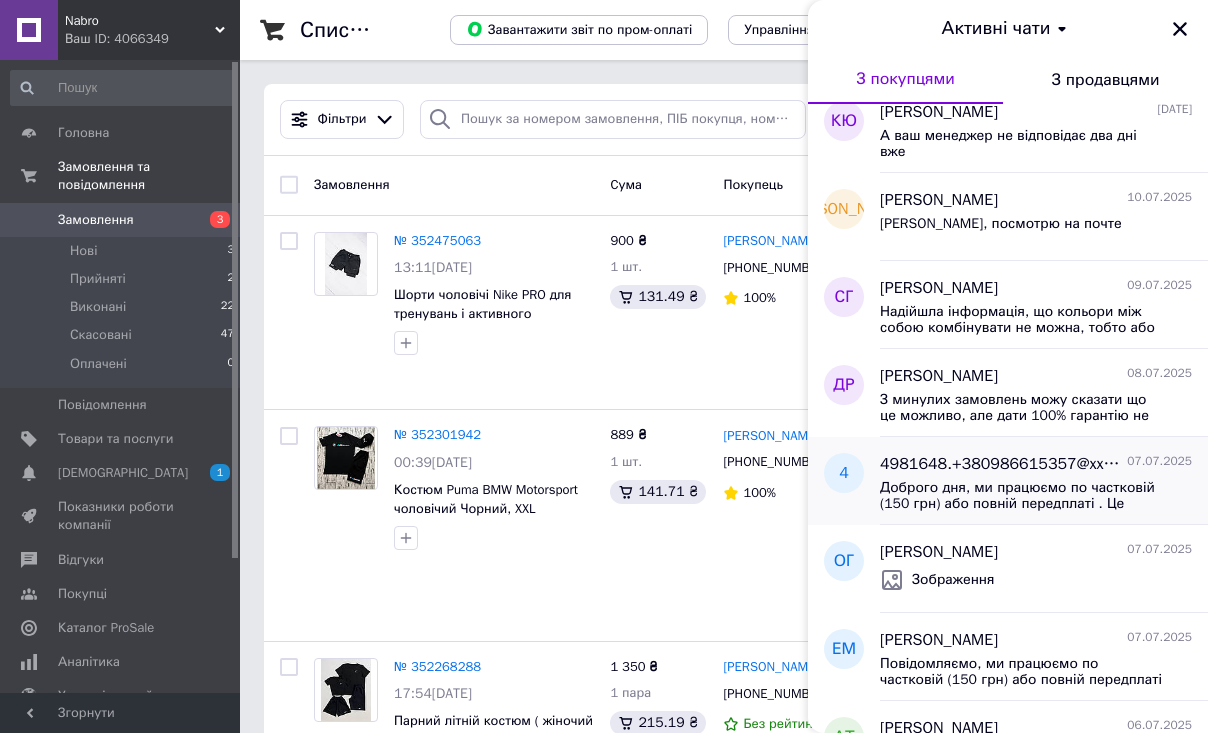 click on "Доброго дня, ми працюємо по частковій (150 грн) або повній передплаті . Це зроблено для того щоб були гарантії для нас що ви прийдете за посилкою. Дуже вдячні за розуміння та надіємось на співпрацю
Який спосіб оплати [PERSON_NAME] підходить більше?" at bounding box center (1022, 496) 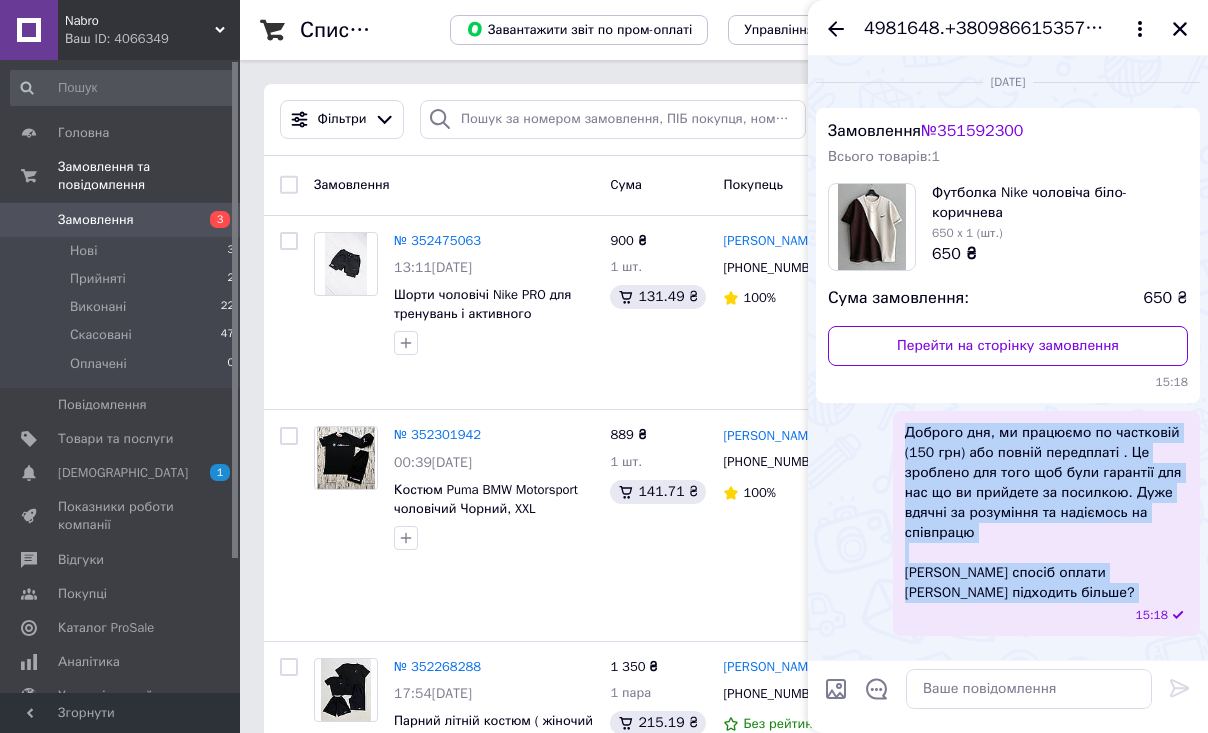 drag, startPoint x: 899, startPoint y: 427, endPoint x: 964, endPoint y: 603, distance: 187.6193 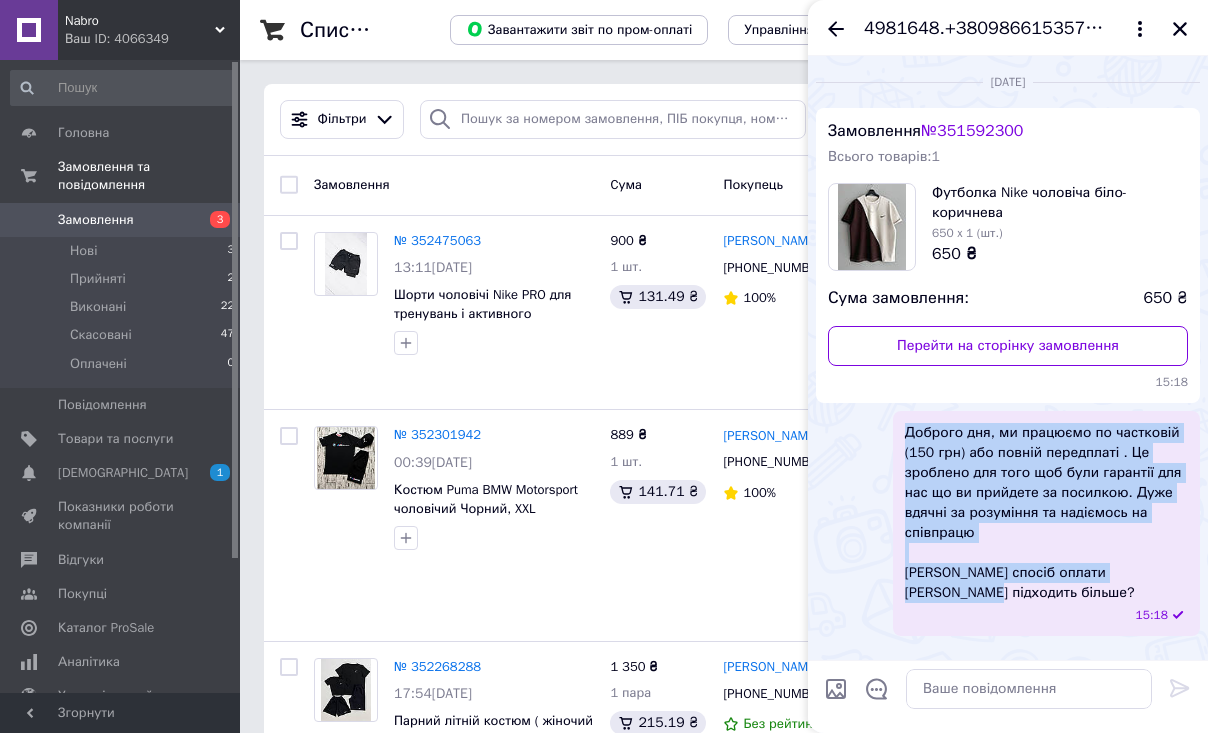 copy on "Доброго дня, ми працюємо по частковій (150 грн) або повній передплаті . Це зроблено для того щоб були гарантії для нас що ви прийдете за посилкою. Дуже вдячні за розуміння та надіємось на співпрацю [PERSON_NAME] спосіб оплати Вам підходить більше?" 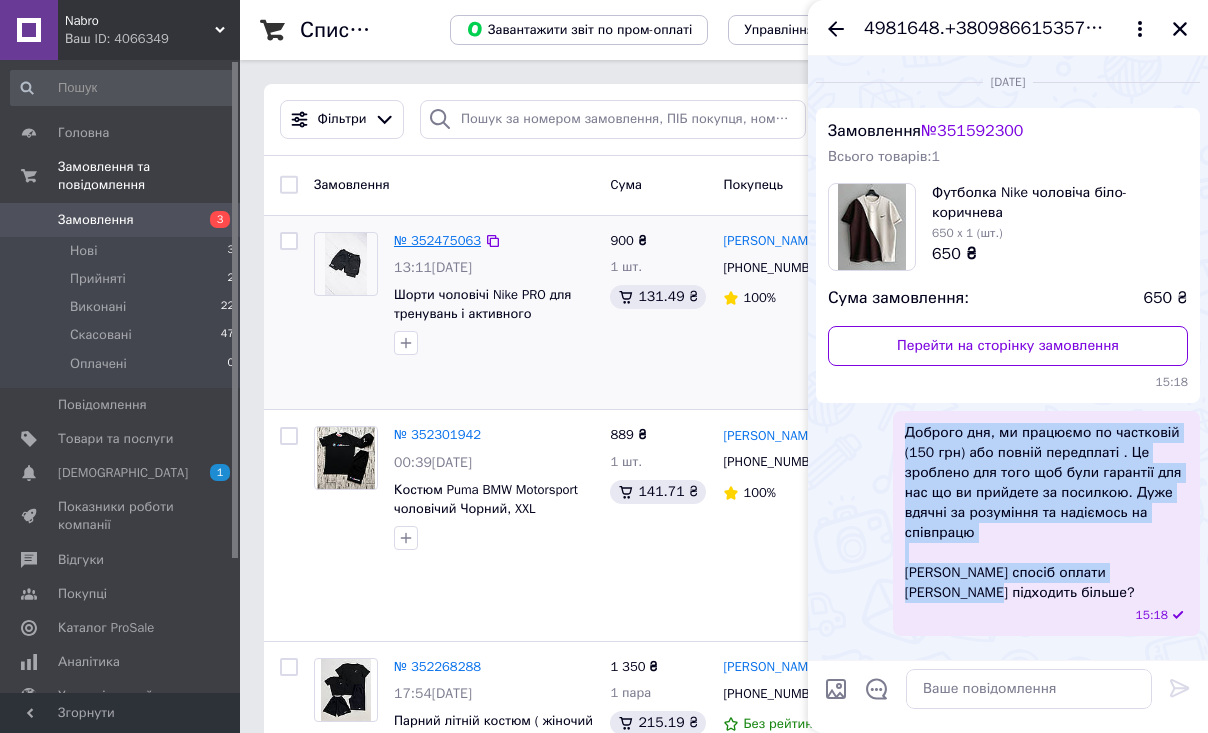 click on "№ 352475063" at bounding box center [437, 240] 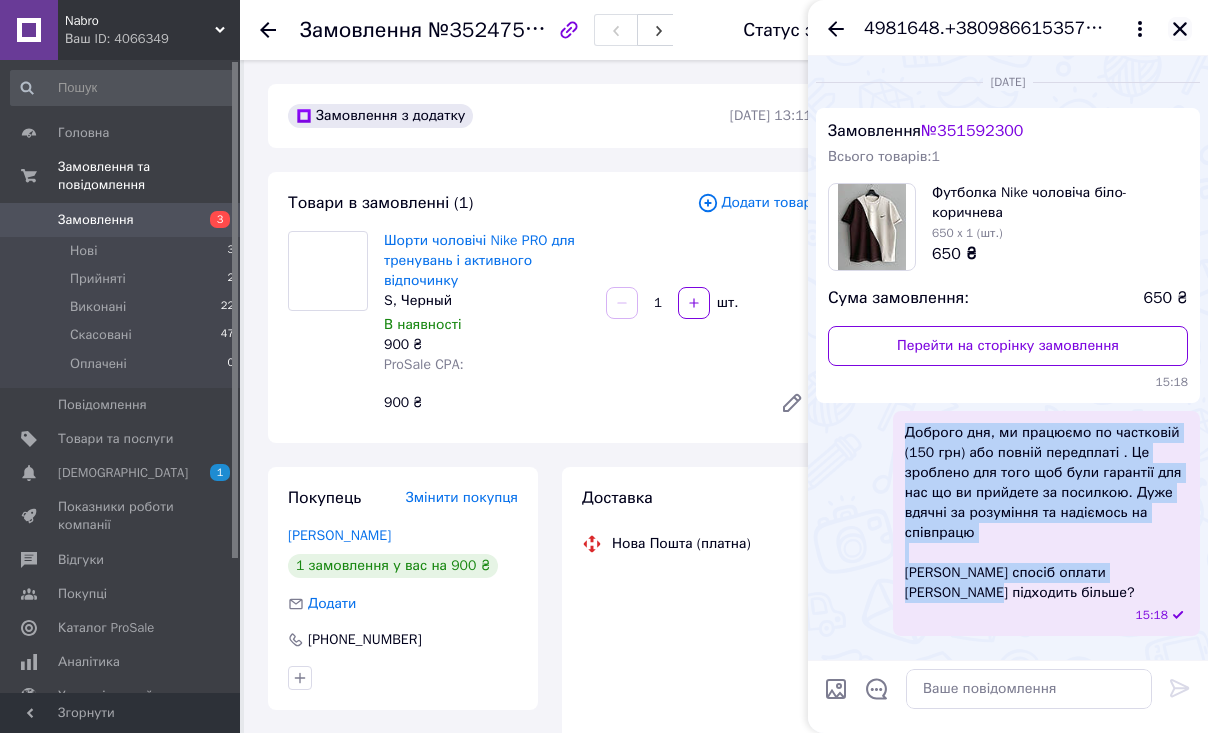 click 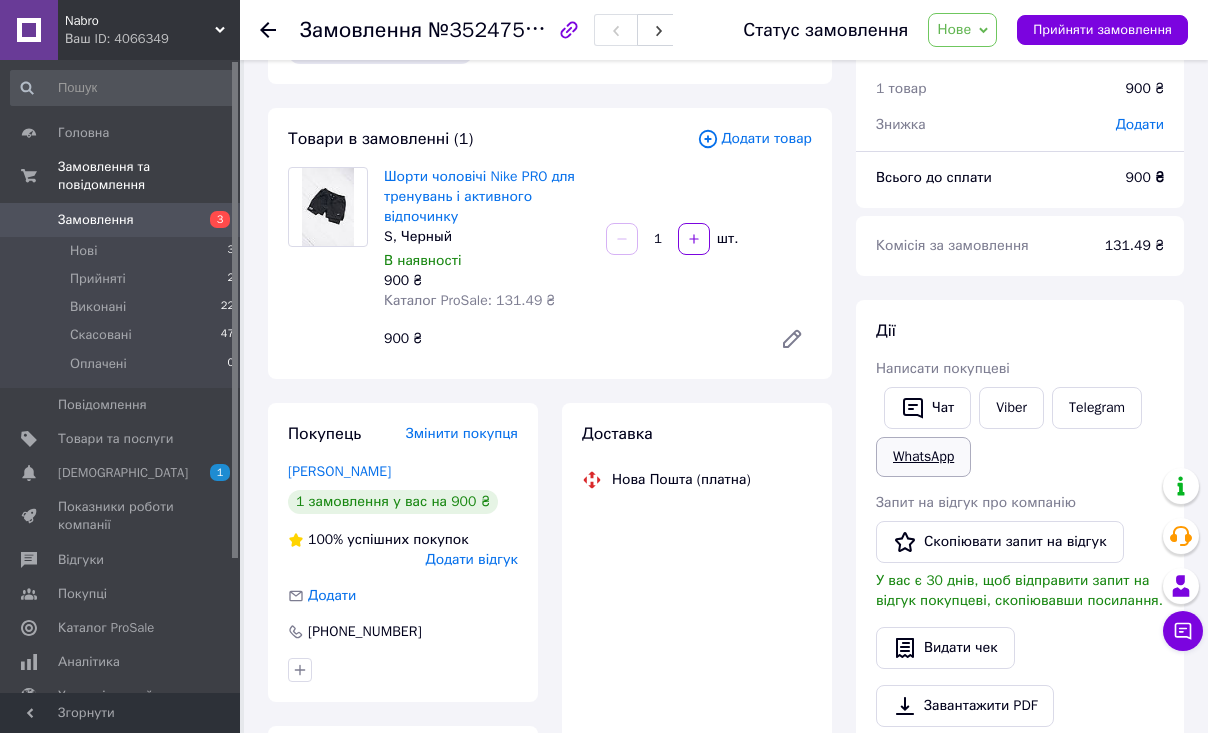 scroll, scrollTop: 96, scrollLeft: 0, axis: vertical 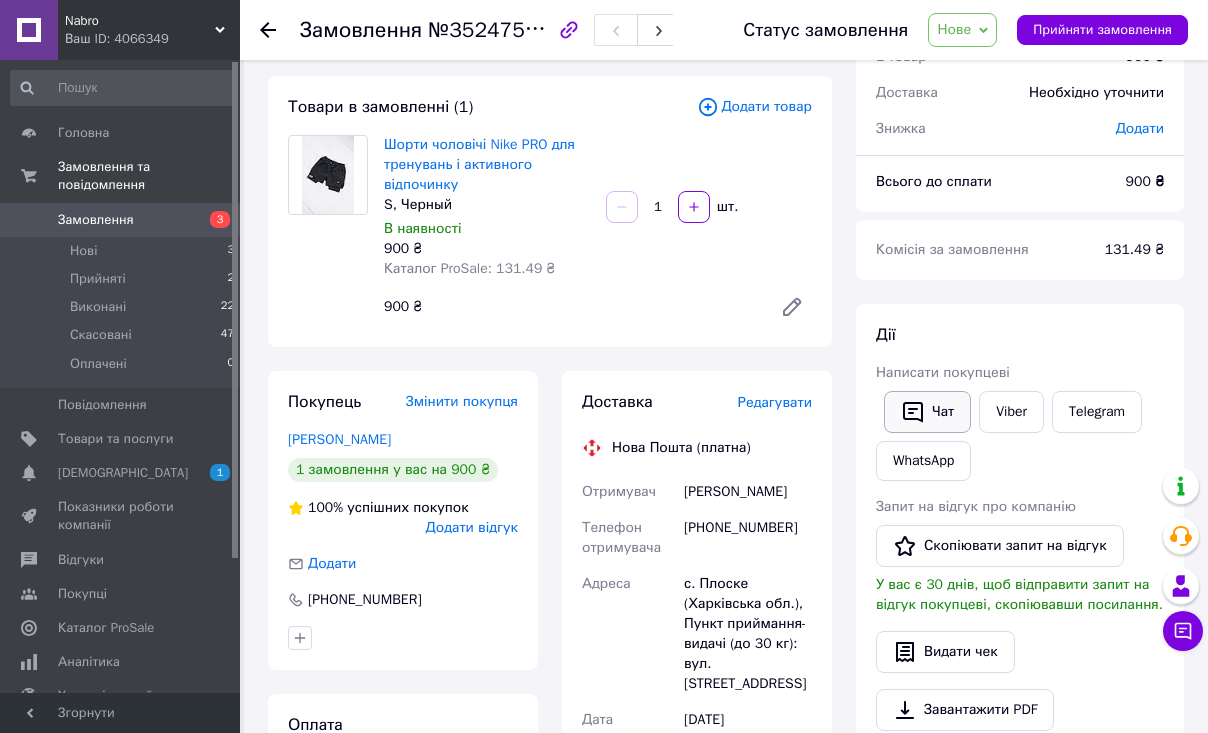 click on "Чат" at bounding box center (927, 412) 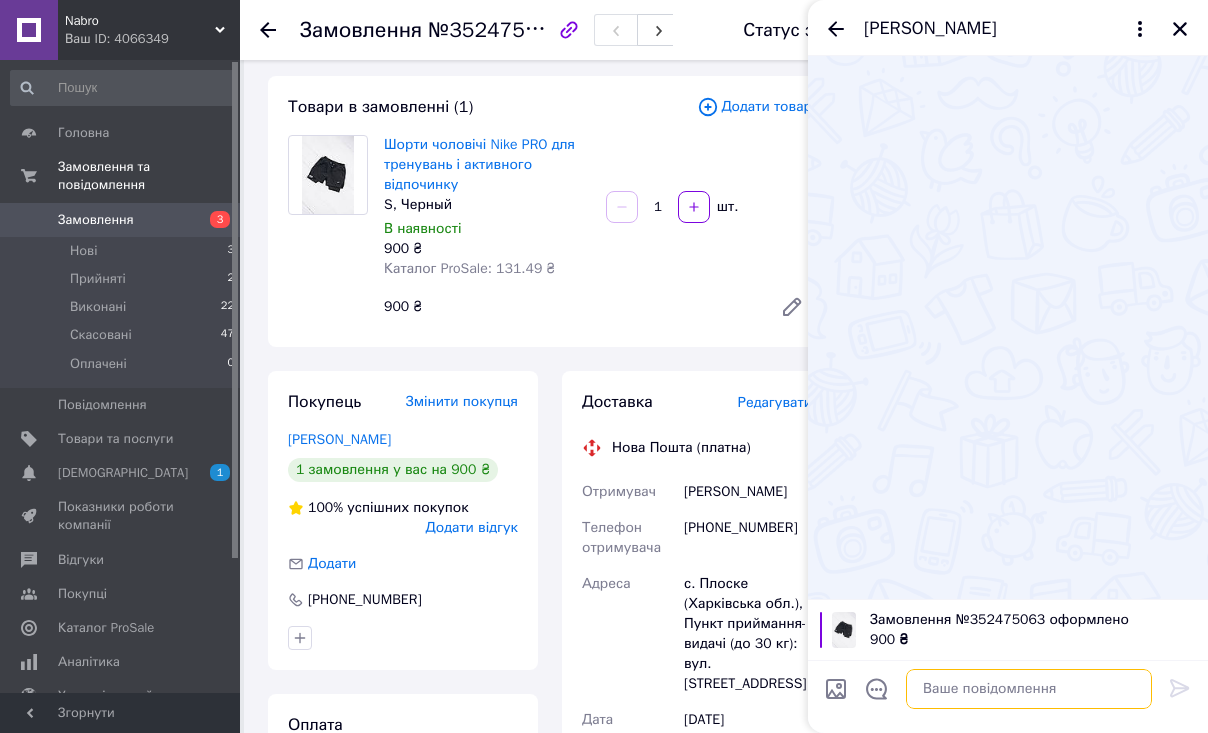 paste on "Доброго дня, ми працюємо по частковій (150 грн) або повній передплаті . Це зроблено для того щоб були гарантії для нас що ви прийдете за посилкою. Дуже вдячні за розуміння та надіємось на співпрацю
Який спосіб оплати [PERSON_NAME] підходить більше?" 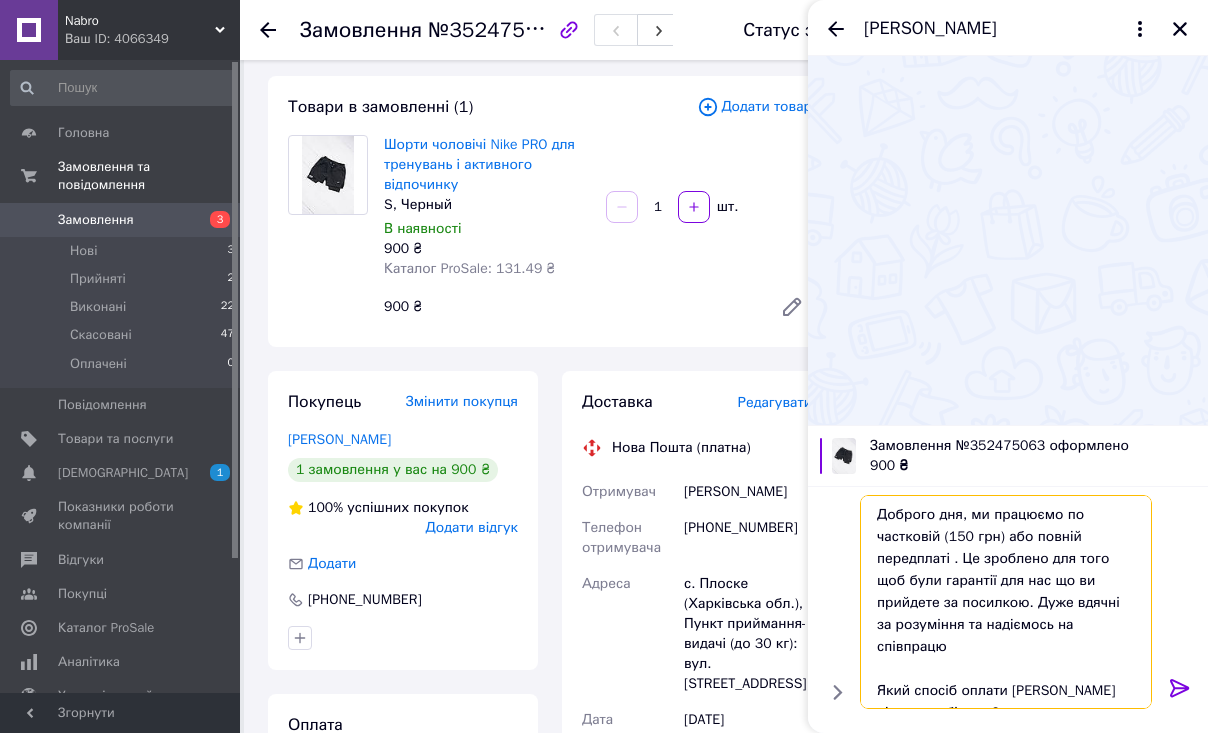 scroll, scrollTop: 13, scrollLeft: 0, axis: vertical 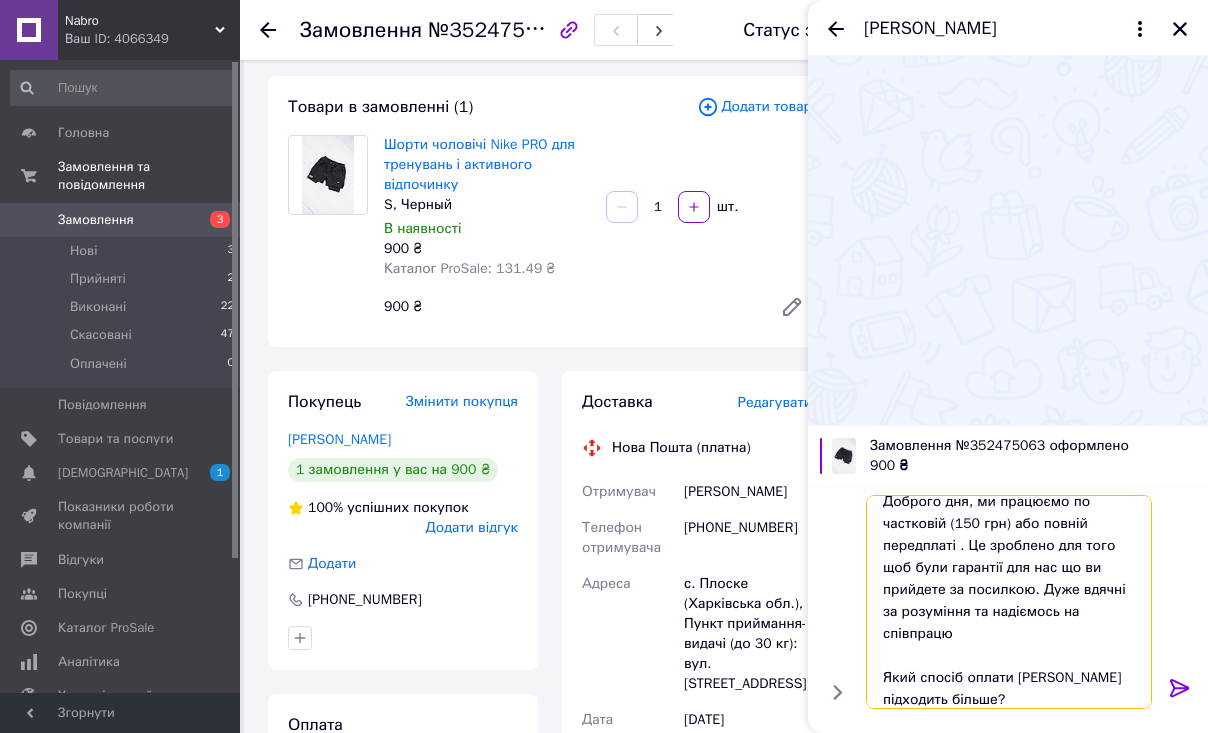 type 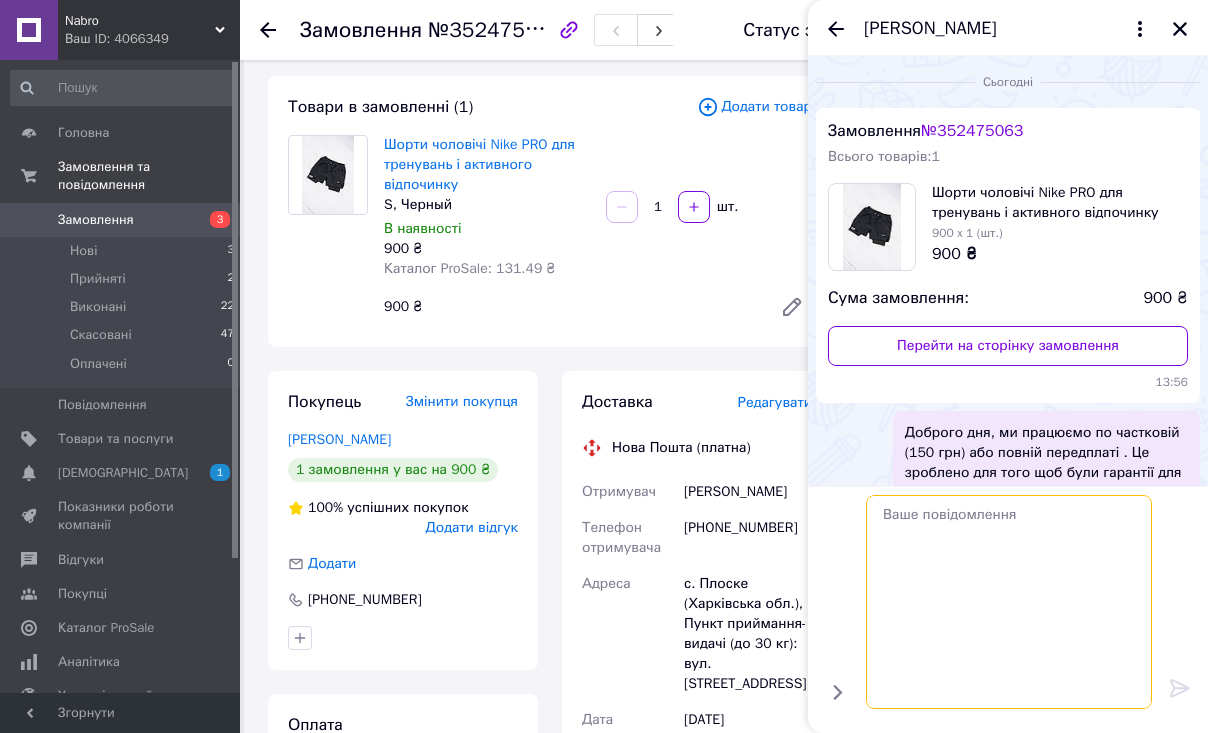 scroll, scrollTop: 0, scrollLeft: 0, axis: both 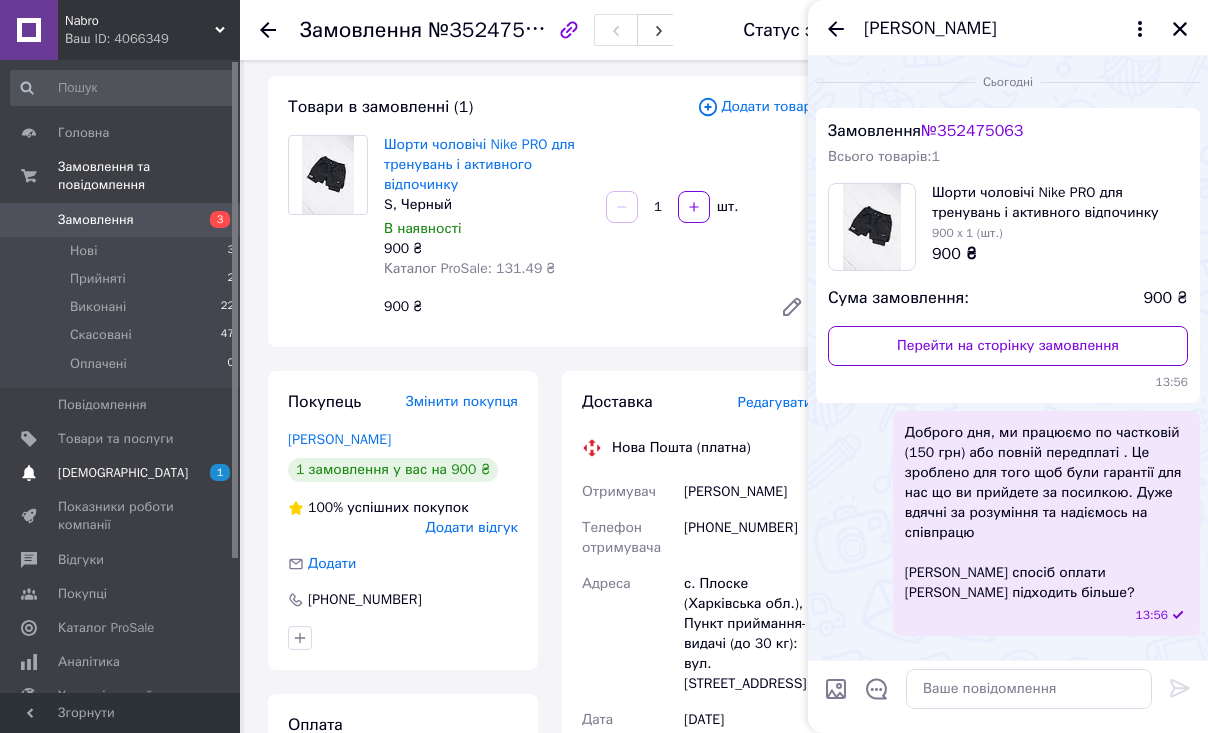 click on "[DEMOGRAPHIC_DATA] 1 0" at bounding box center (123, 473) 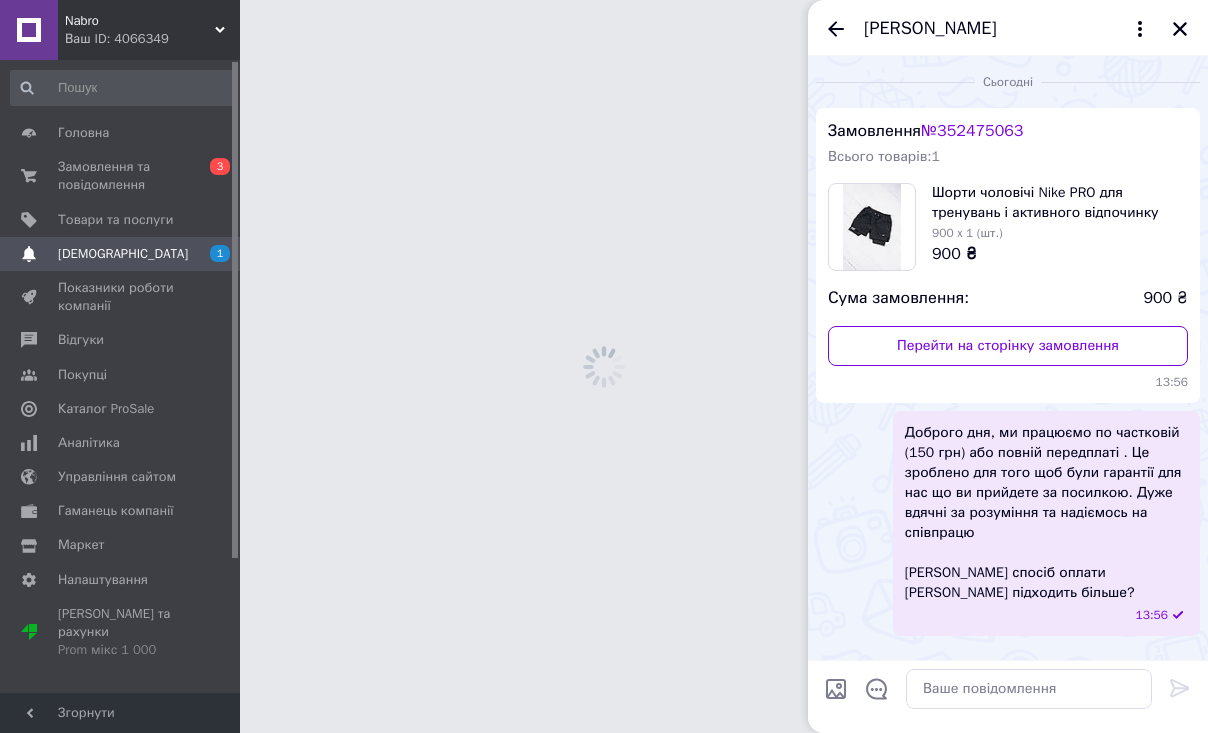 scroll, scrollTop: 0, scrollLeft: 0, axis: both 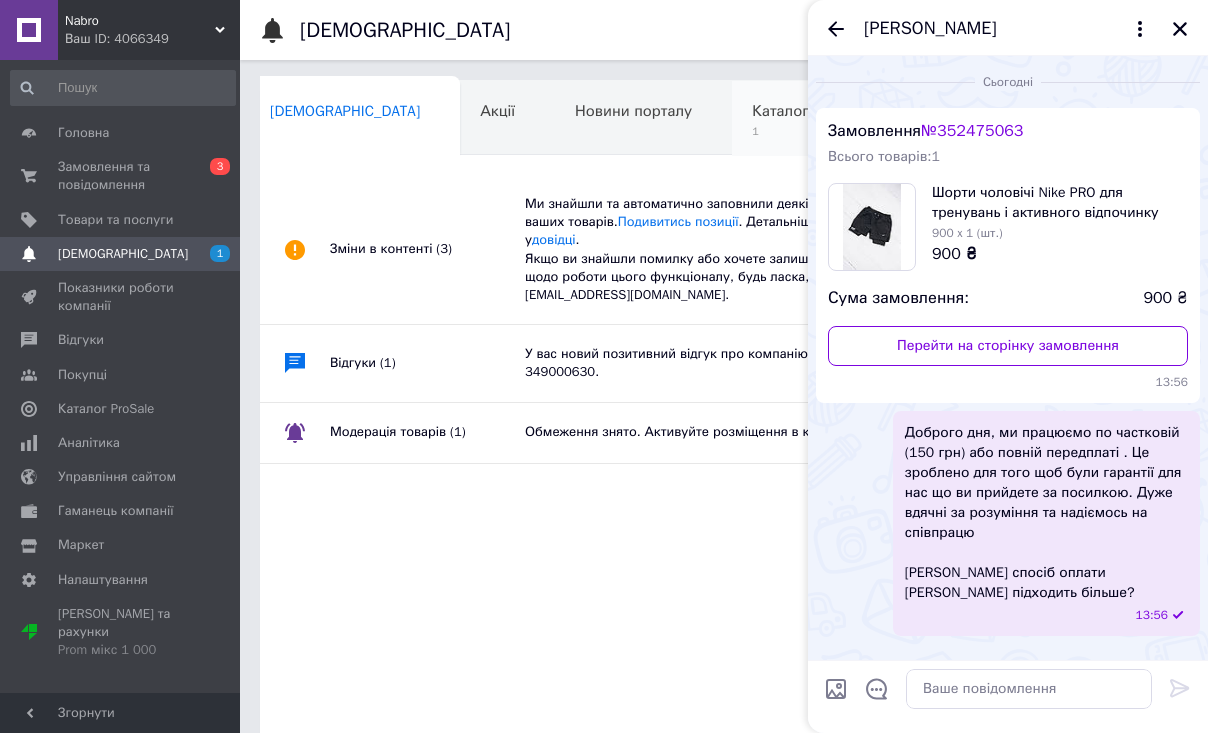 click on "Каталог ProSale 1" at bounding box center (817, 119) 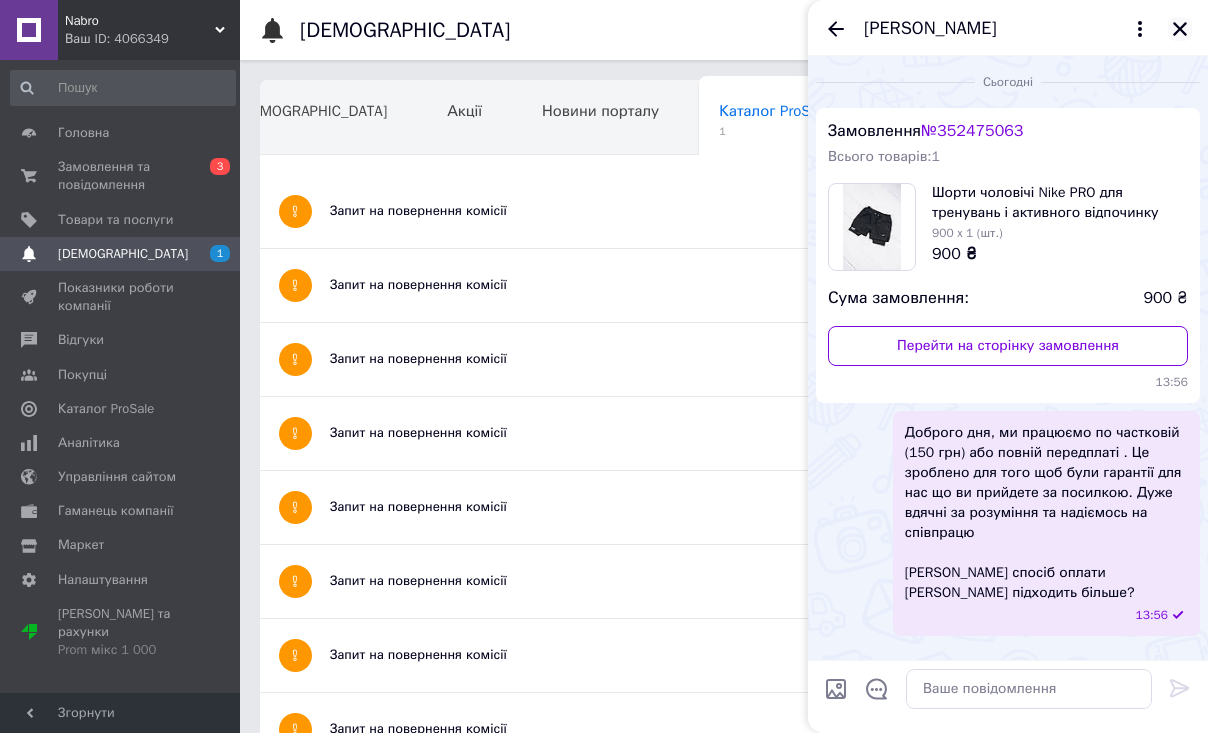 click 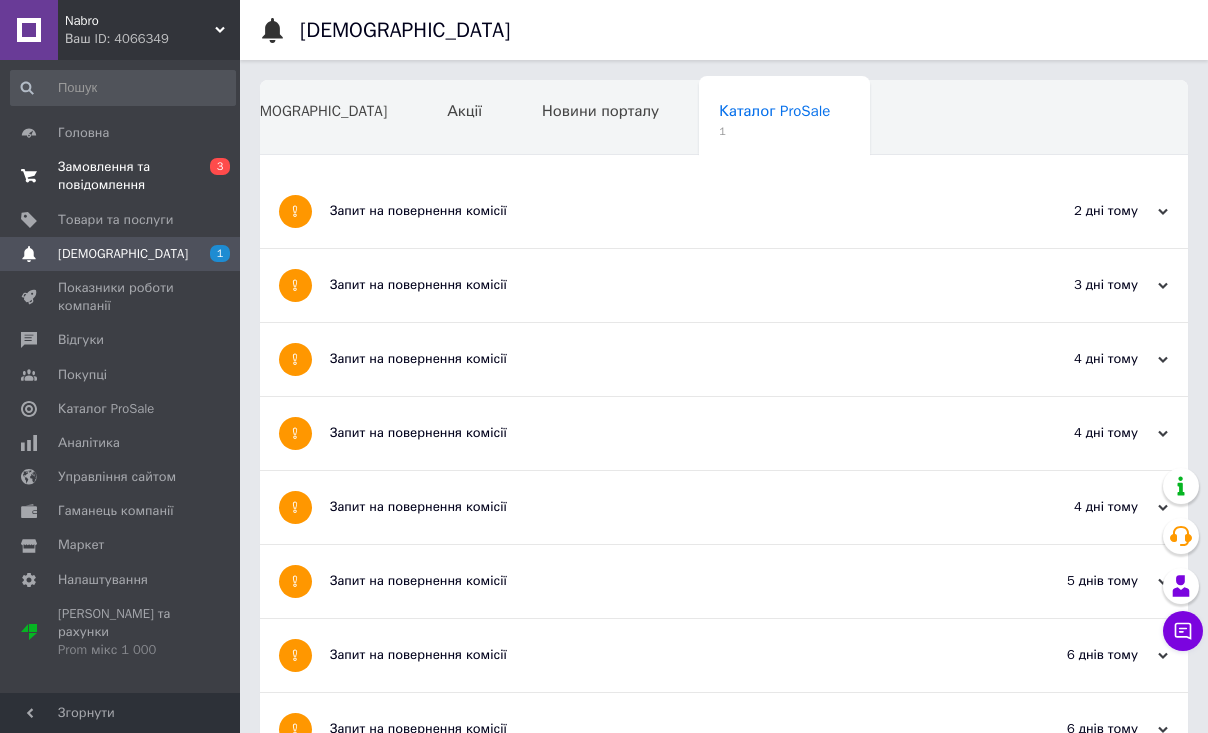 click on "Замовлення та повідомлення 0 3" at bounding box center (123, 176) 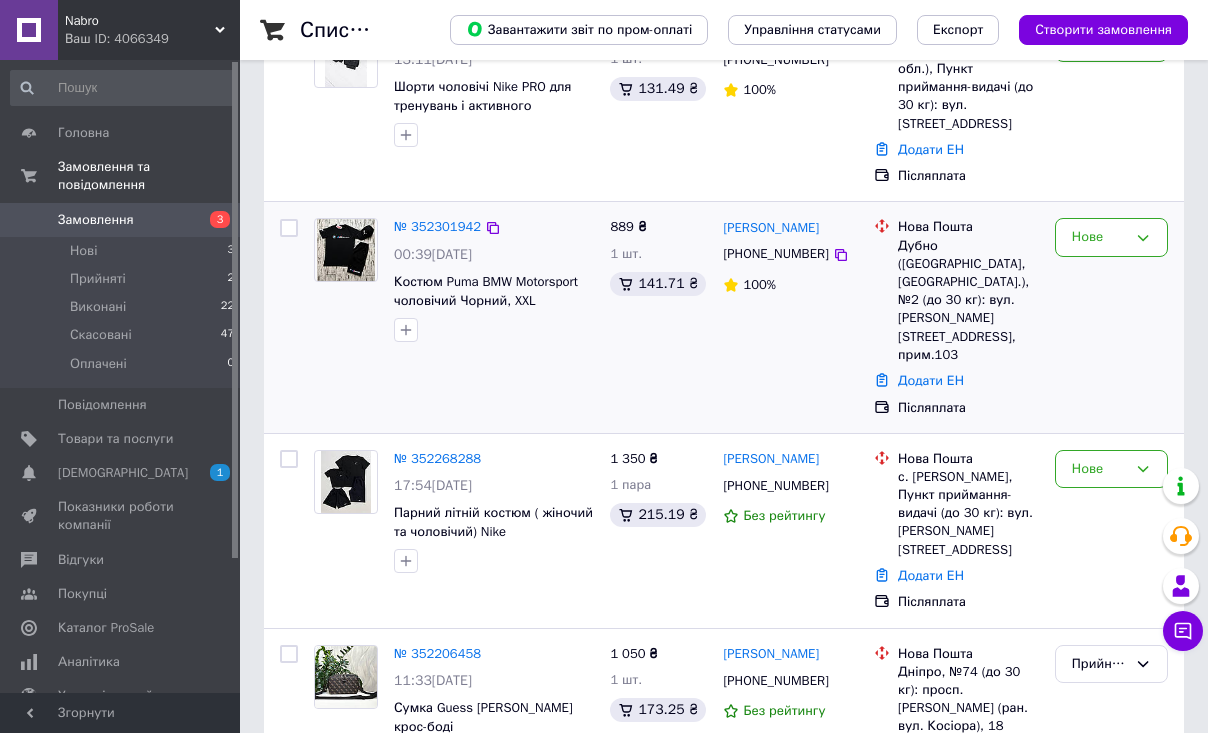 scroll, scrollTop: 215, scrollLeft: 0, axis: vertical 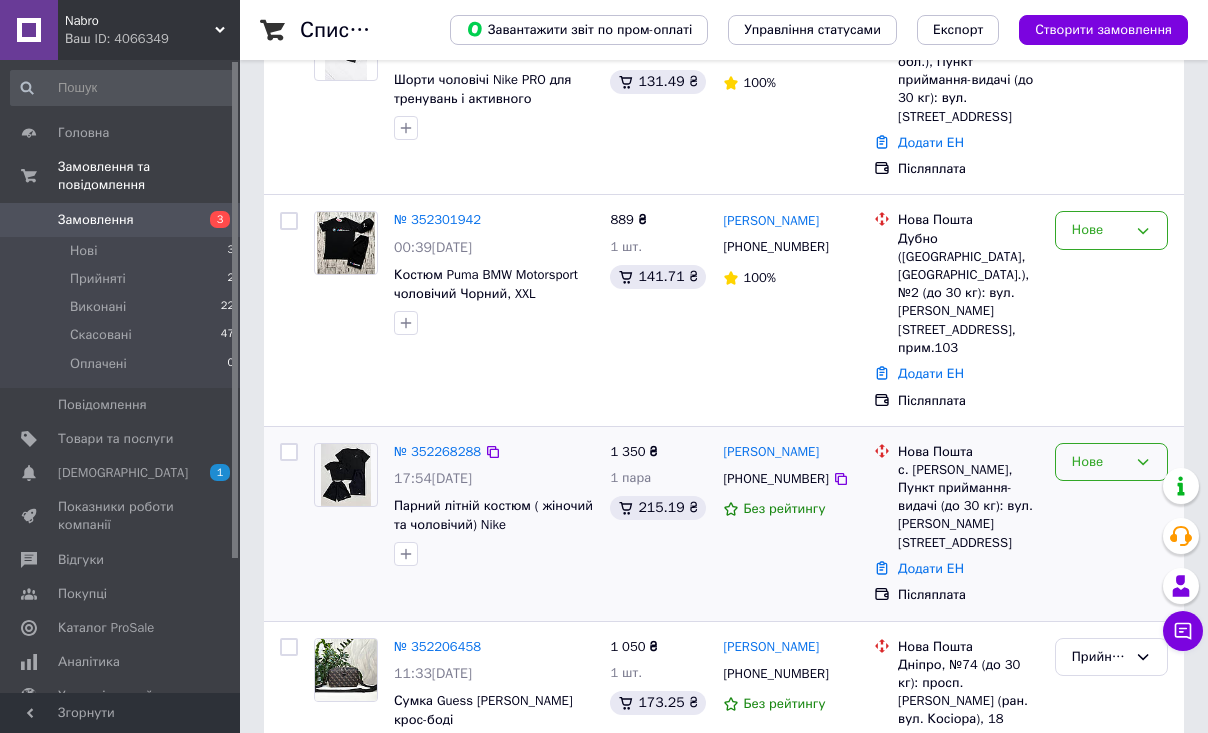 click on "Нове" at bounding box center (1111, 462) 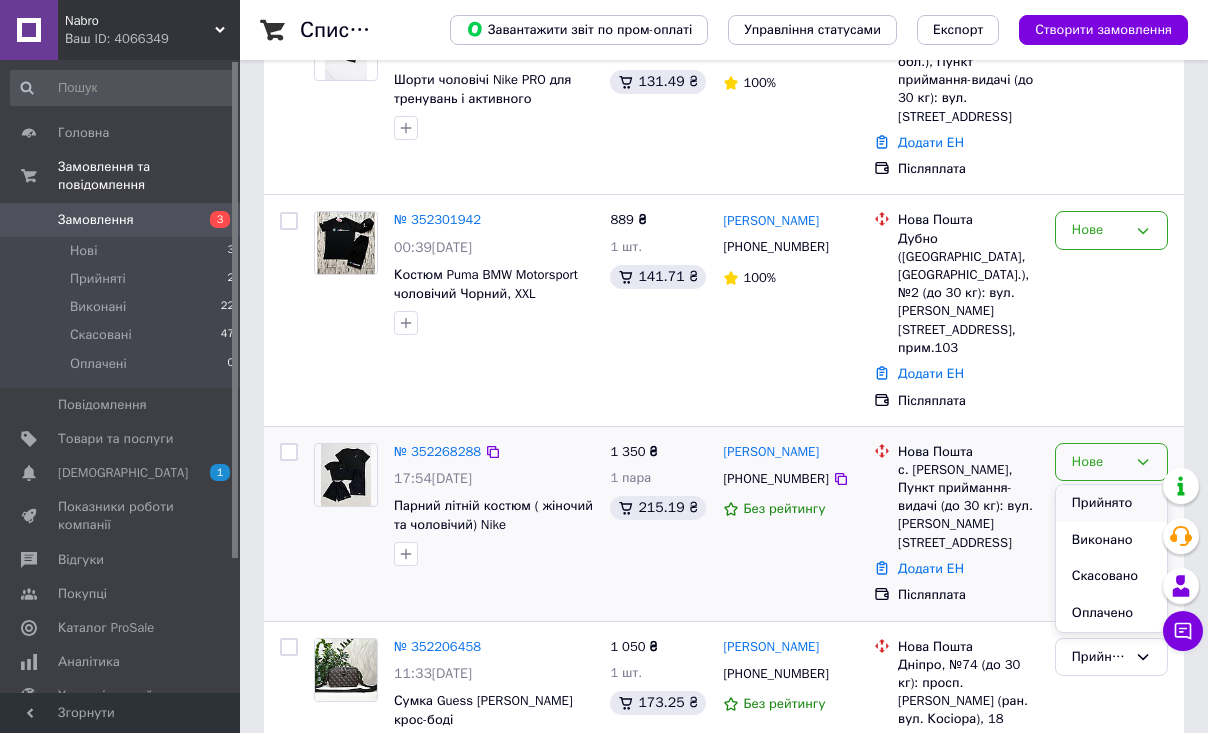 click on "Прийнято" at bounding box center (1111, 503) 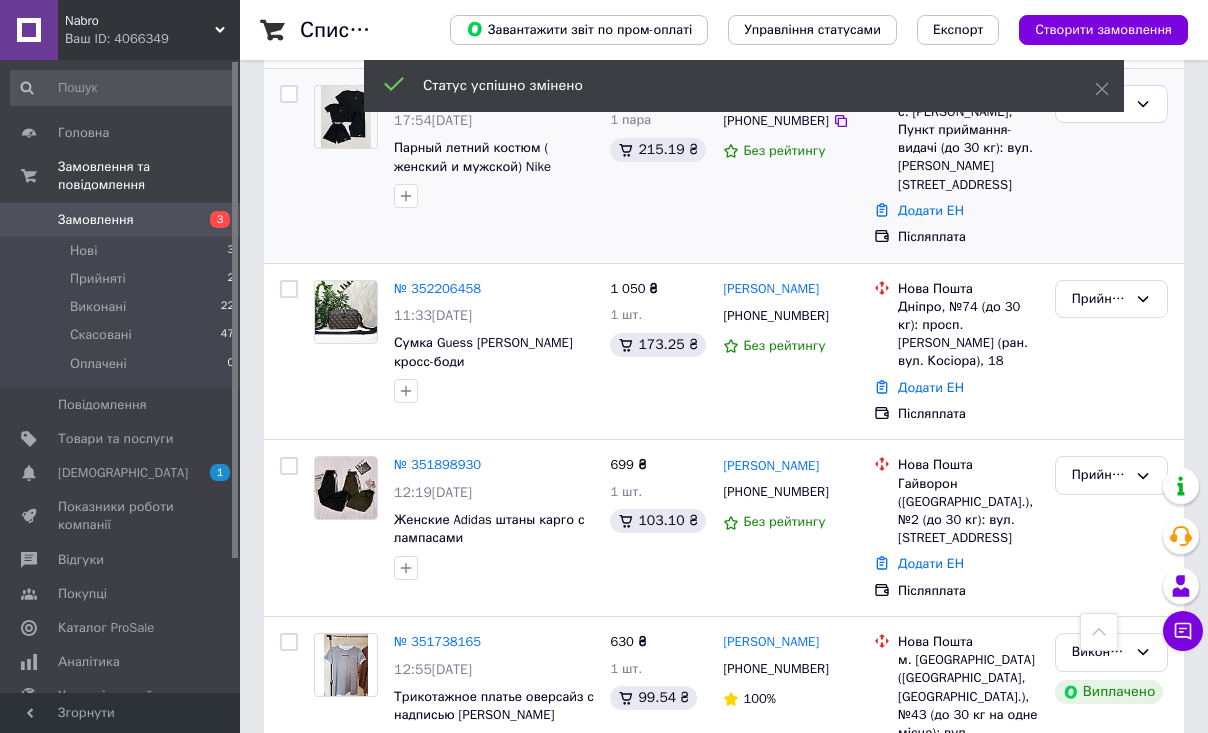 scroll, scrollTop: 597, scrollLeft: 0, axis: vertical 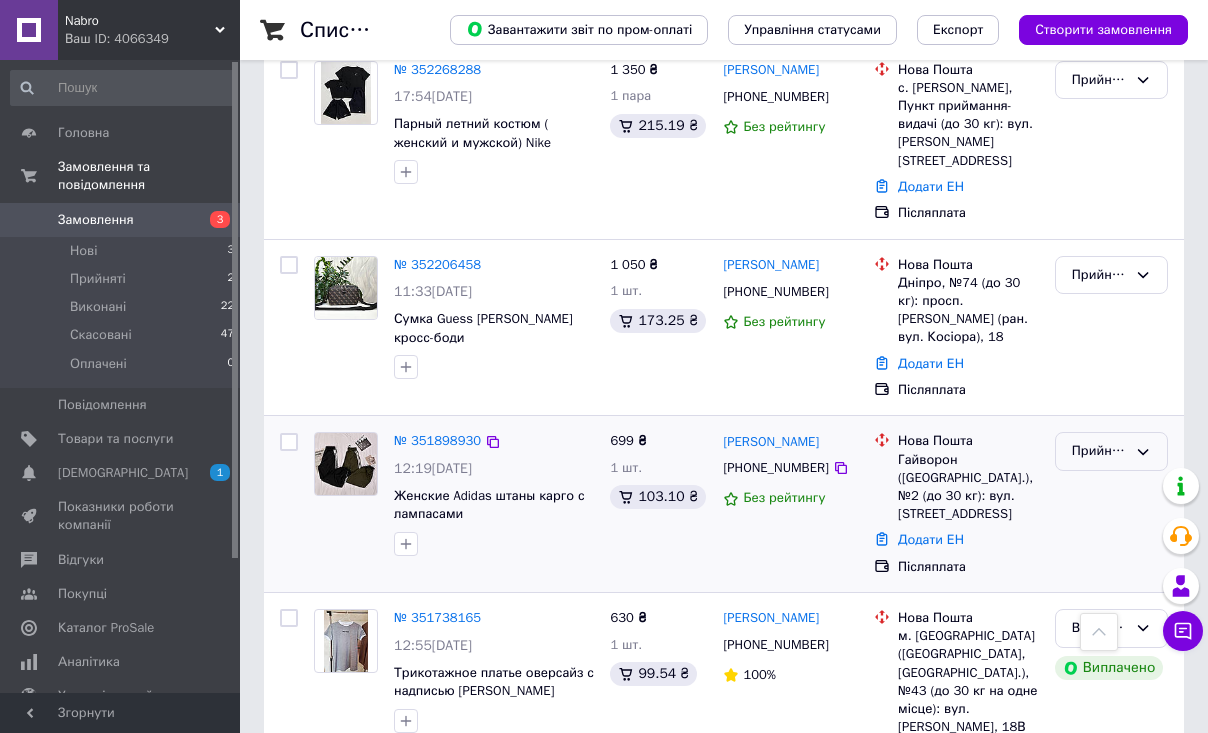 click on "Прийнято" at bounding box center (1099, 451) 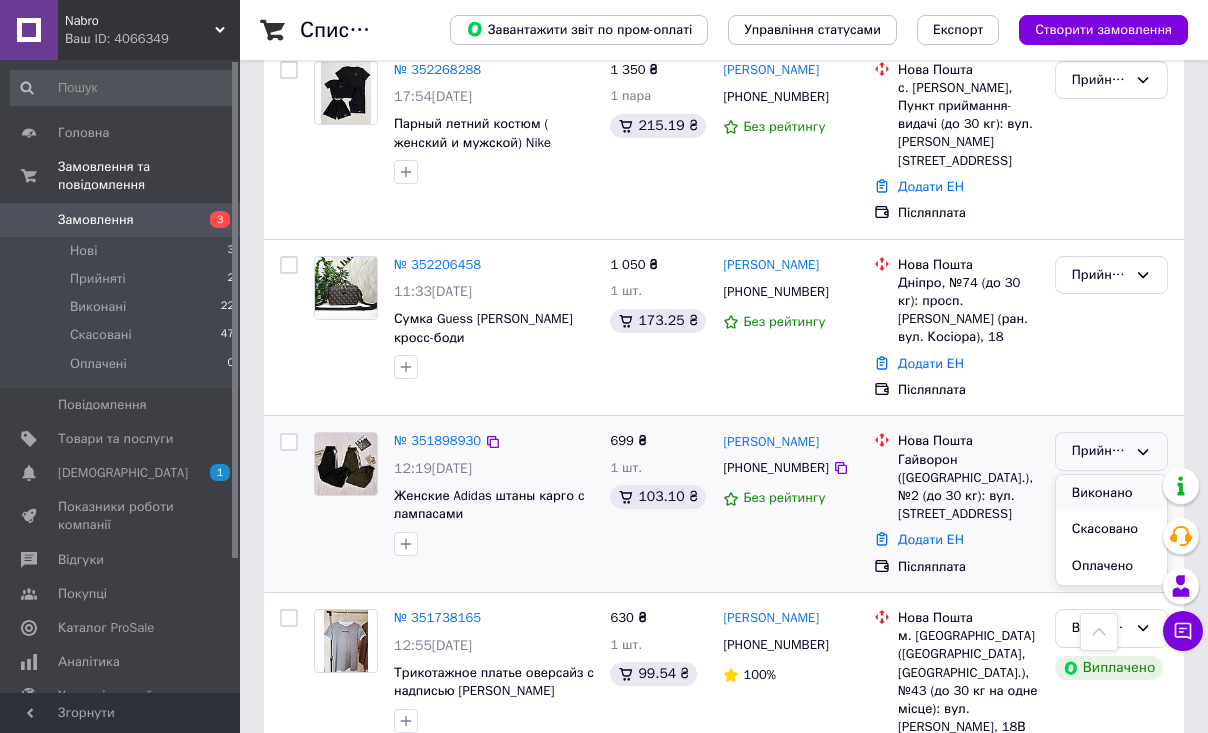 click on "Виконано" at bounding box center [1111, 493] 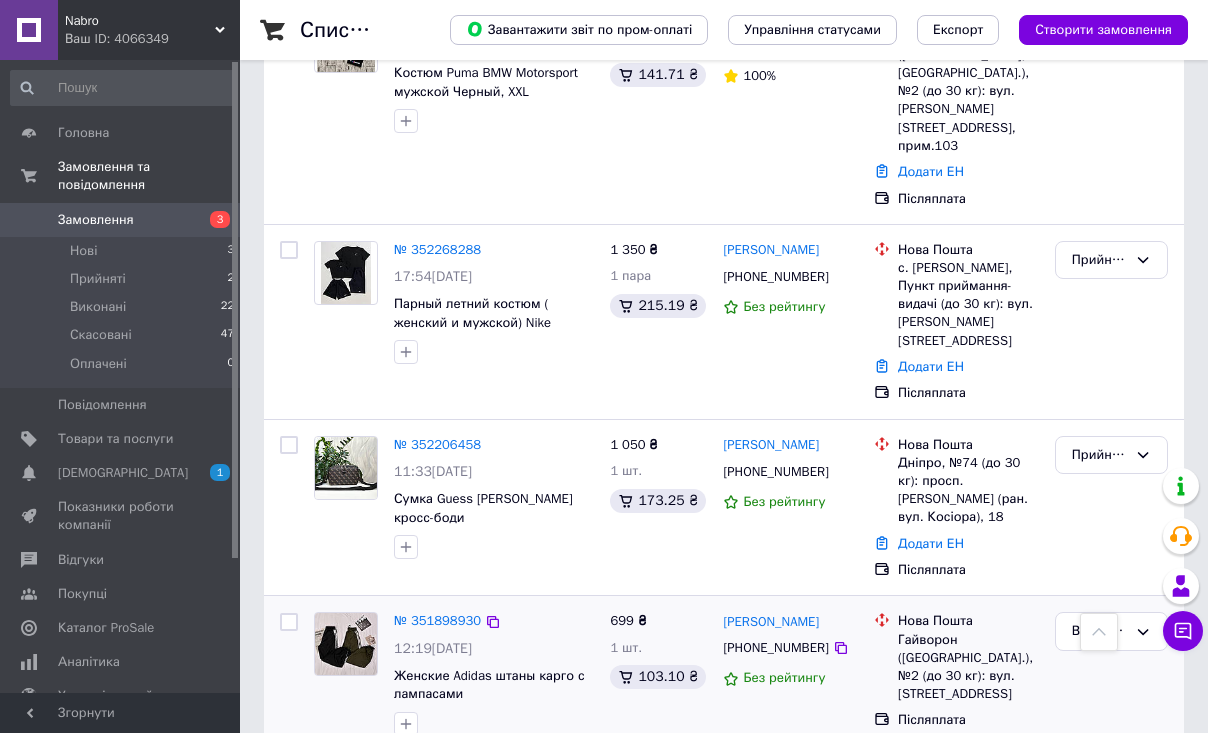scroll, scrollTop: 409, scrollLeft: 0, axis: vertical 